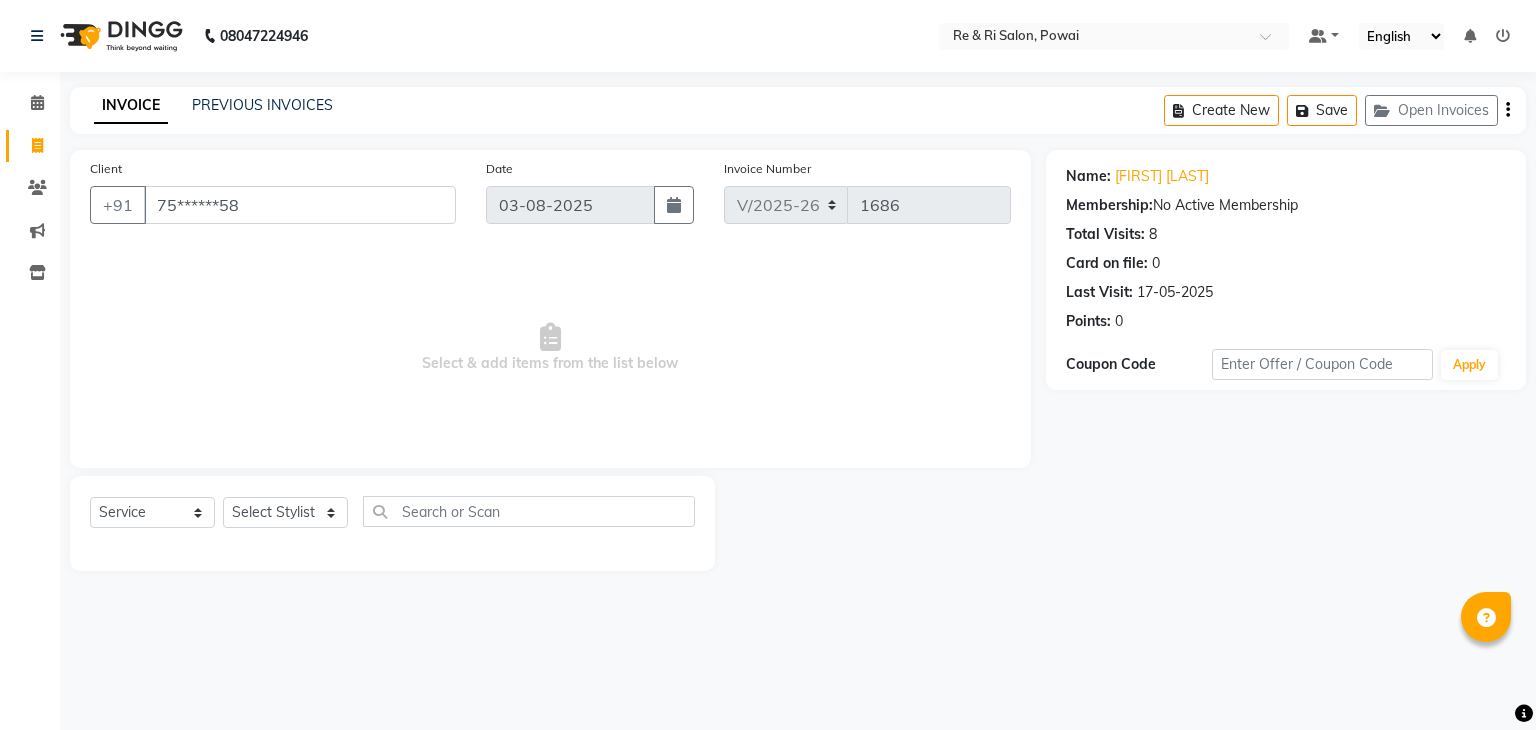 select on "5364" 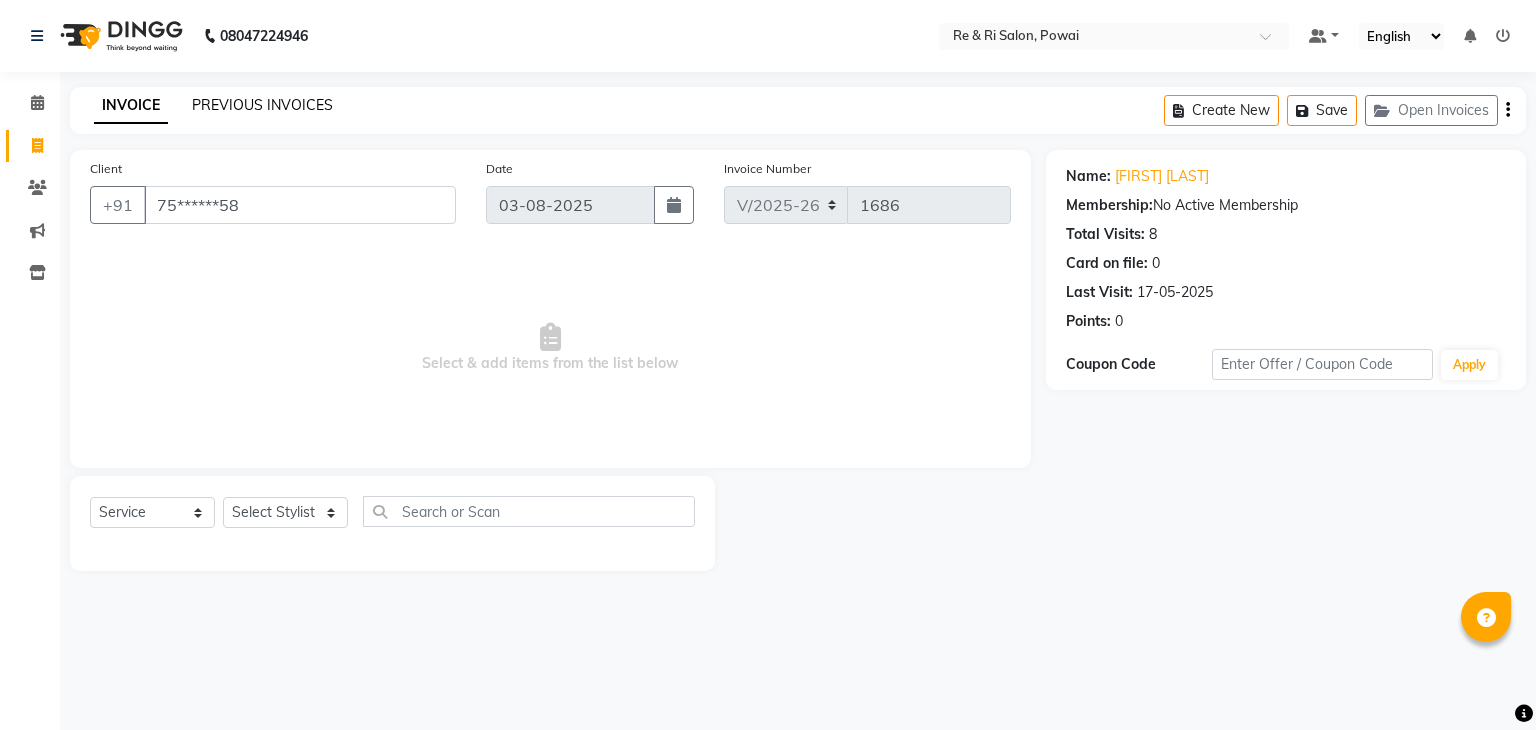 scroll, scrollTop: 0, scrollLeft: 0, axis: both 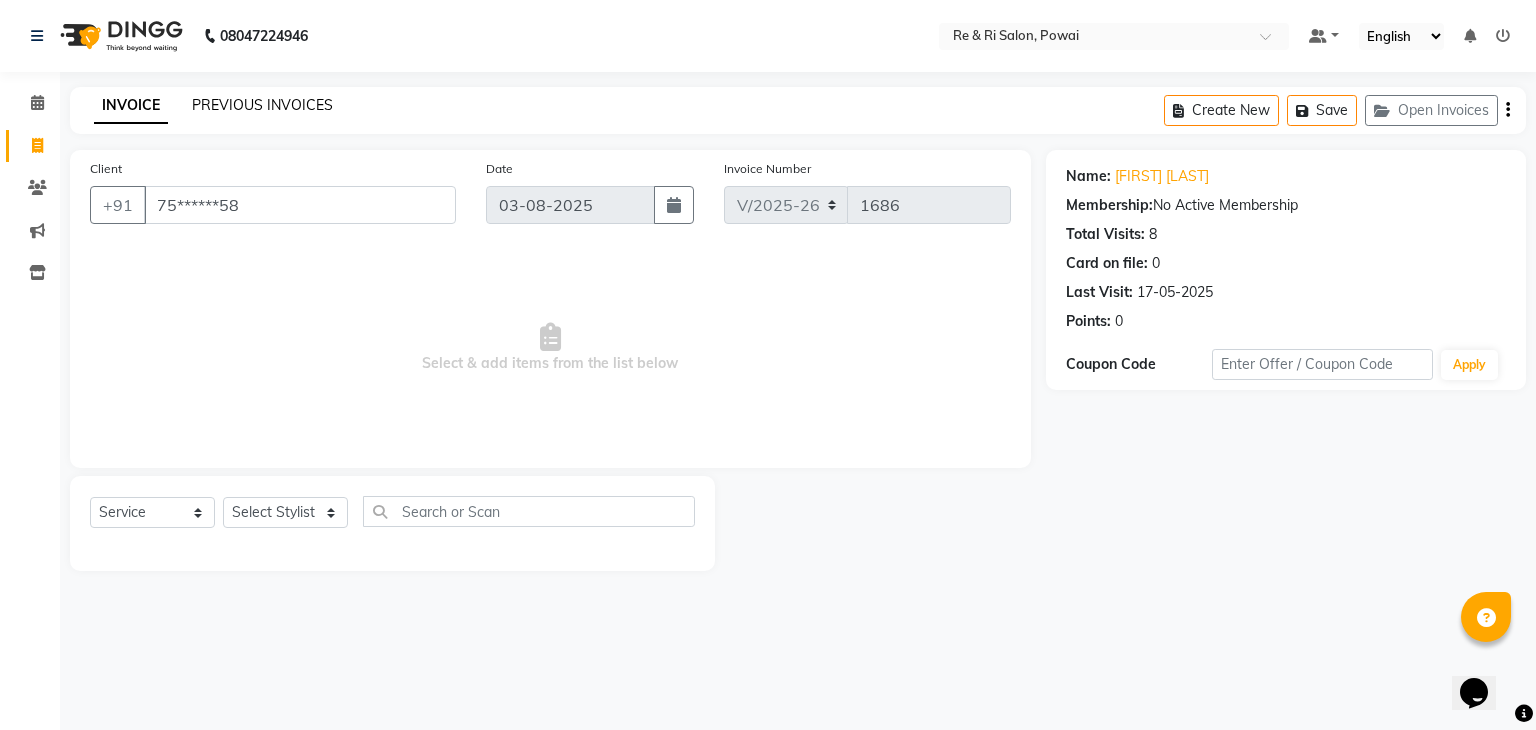 click on "PREVIOUS INVOICES" 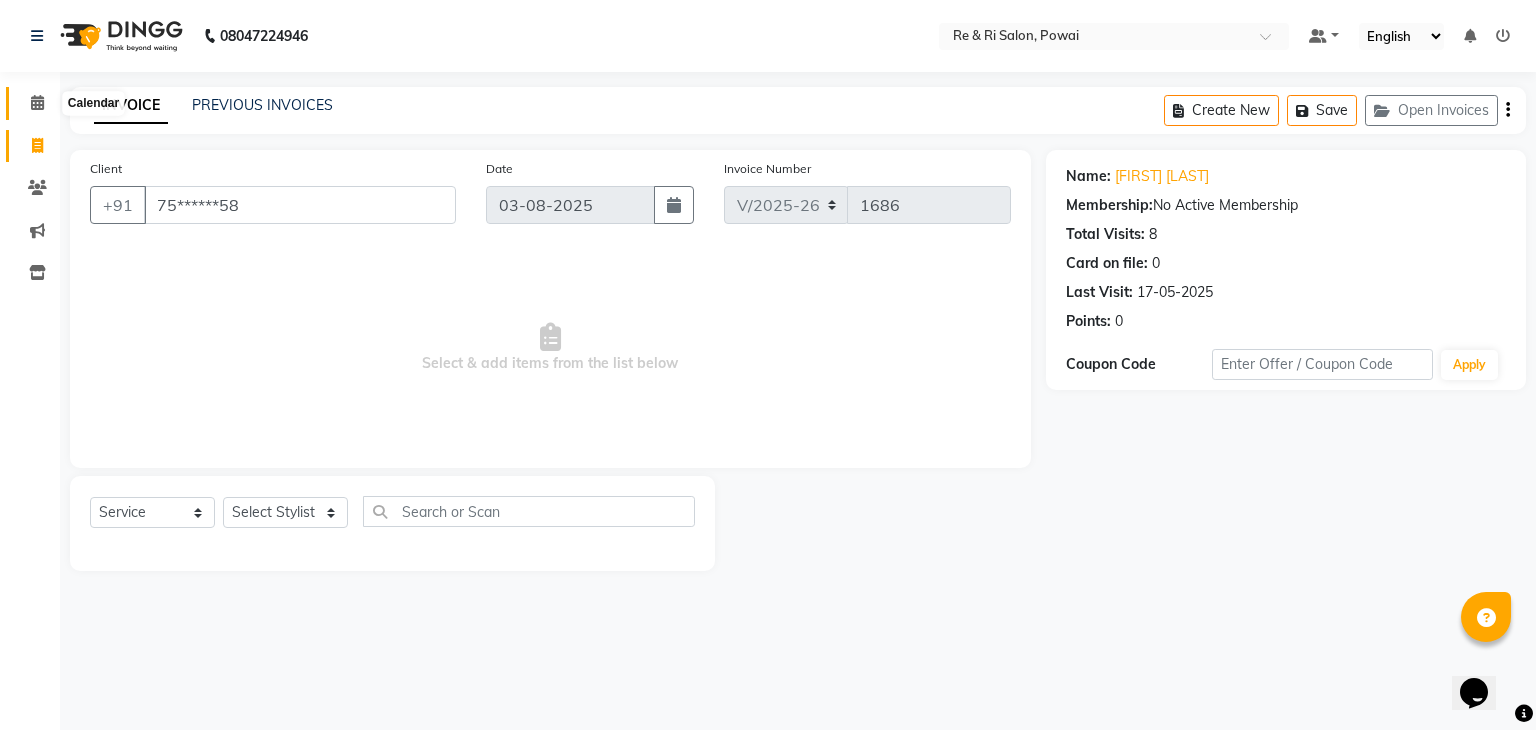 click 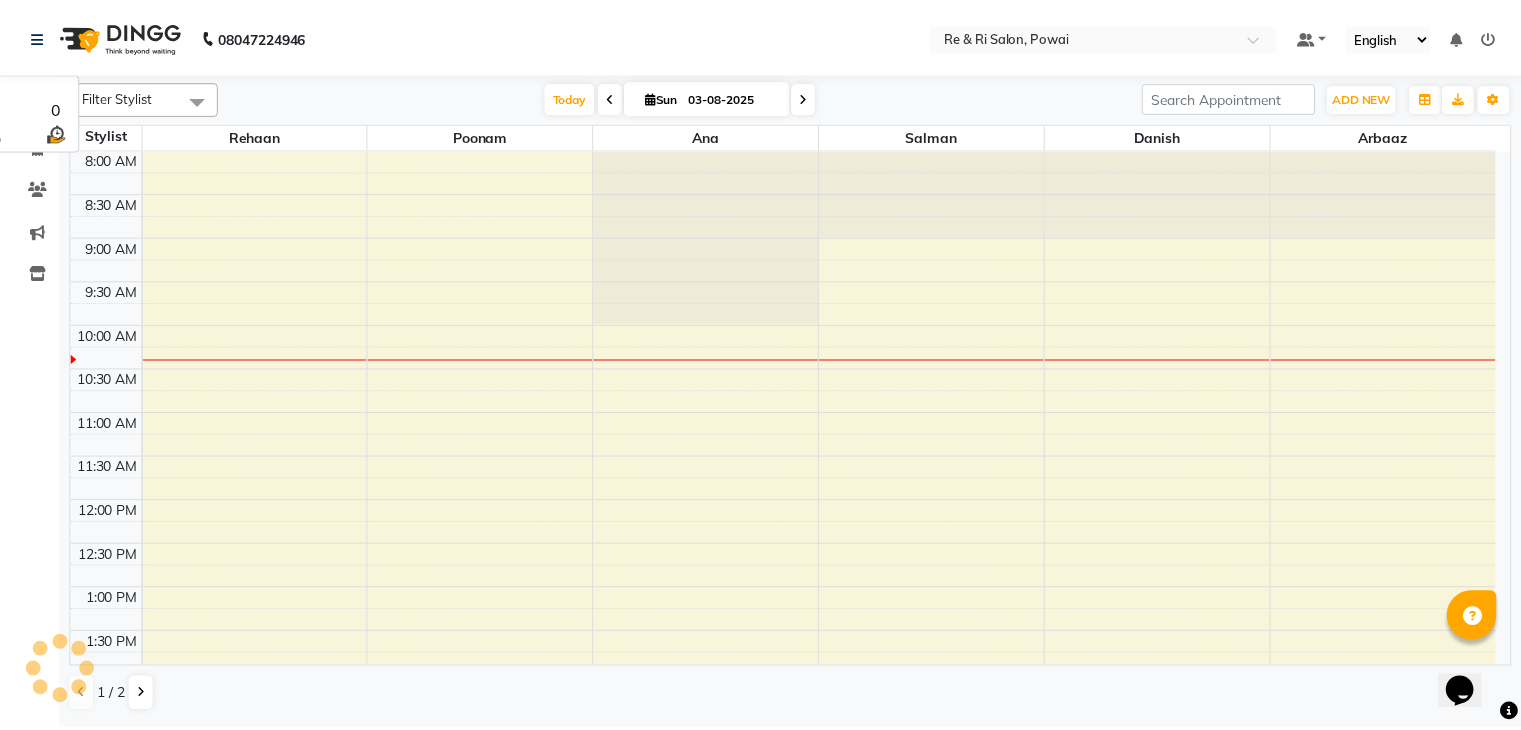scroll, scrollTop: 0, scrollLeft: 0, axis: both 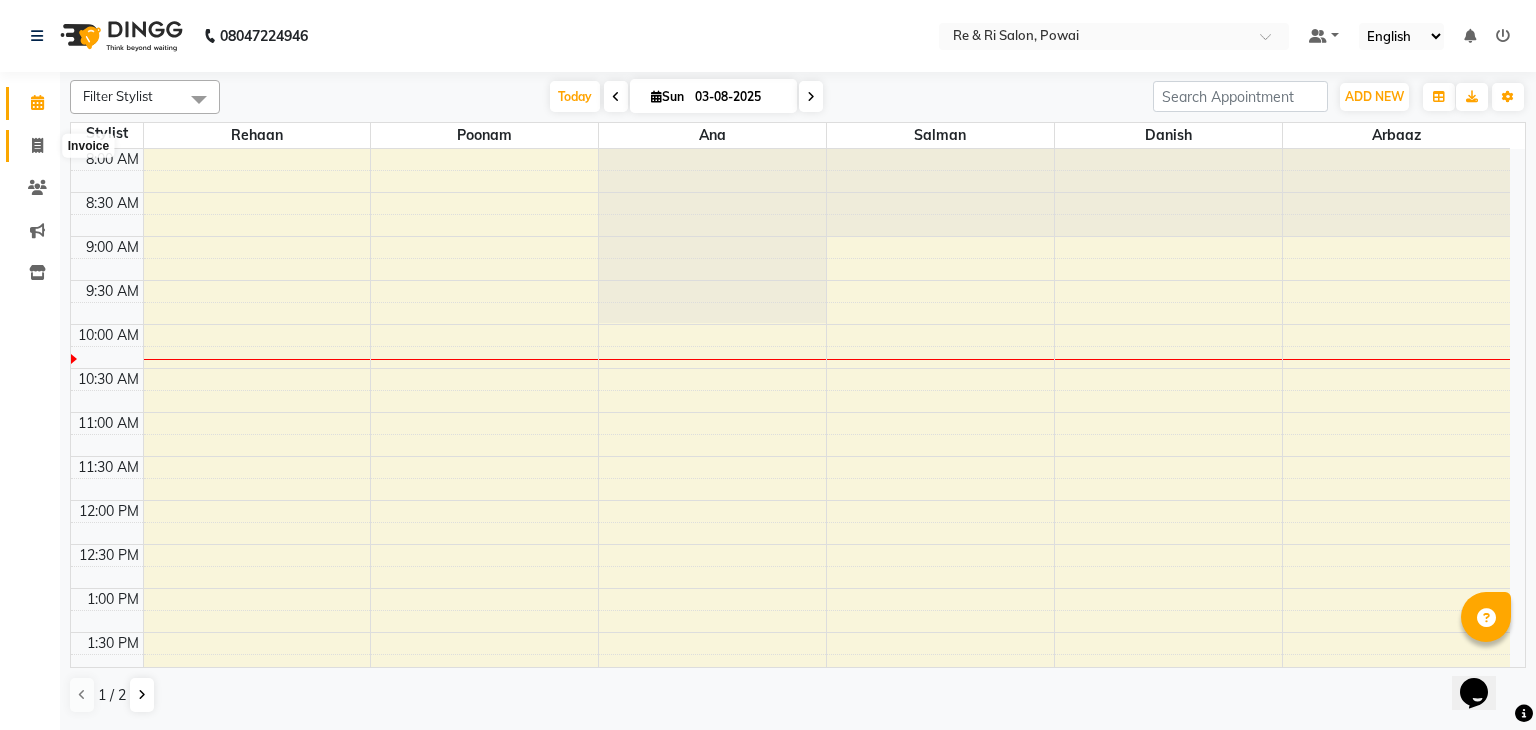 click 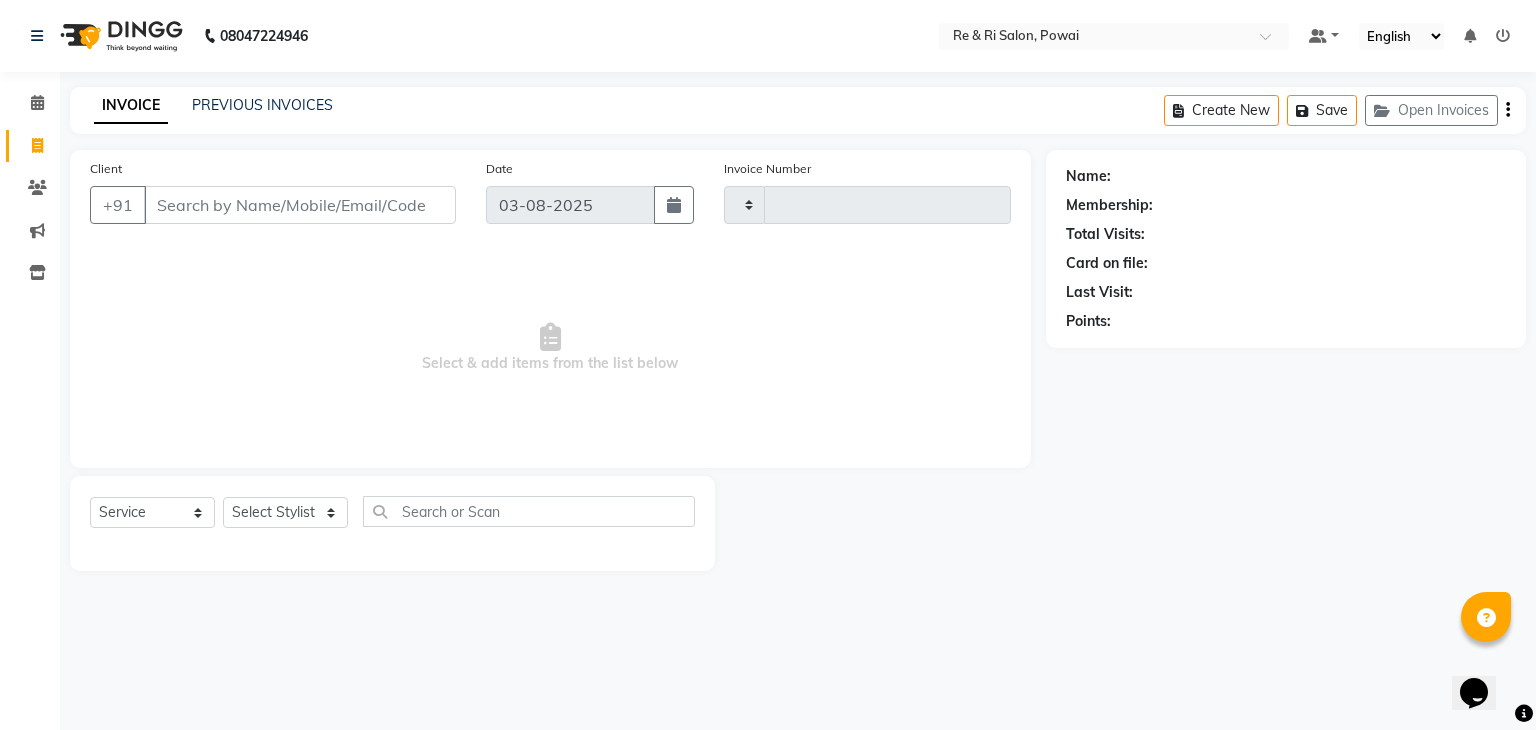 type on "1686" 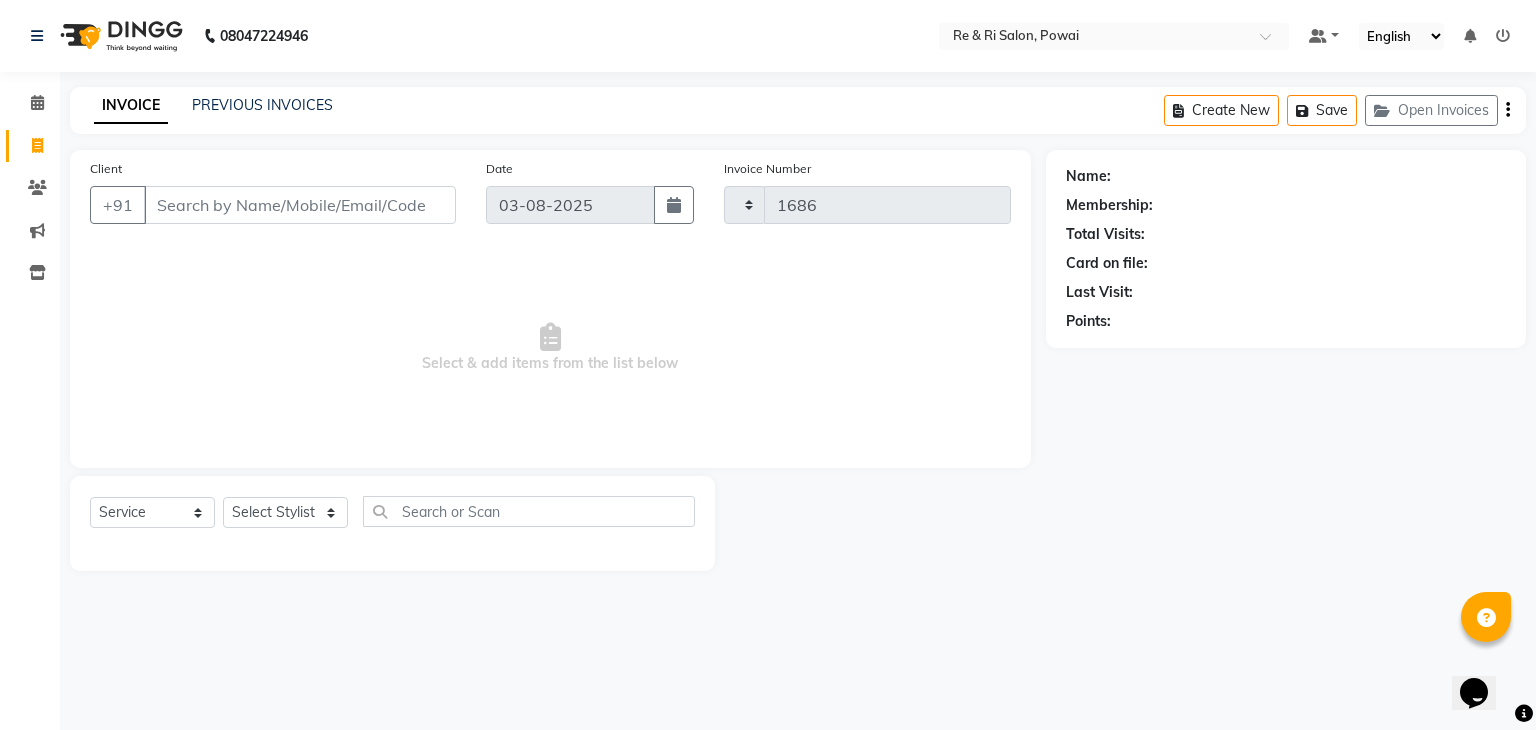 select on "5364" 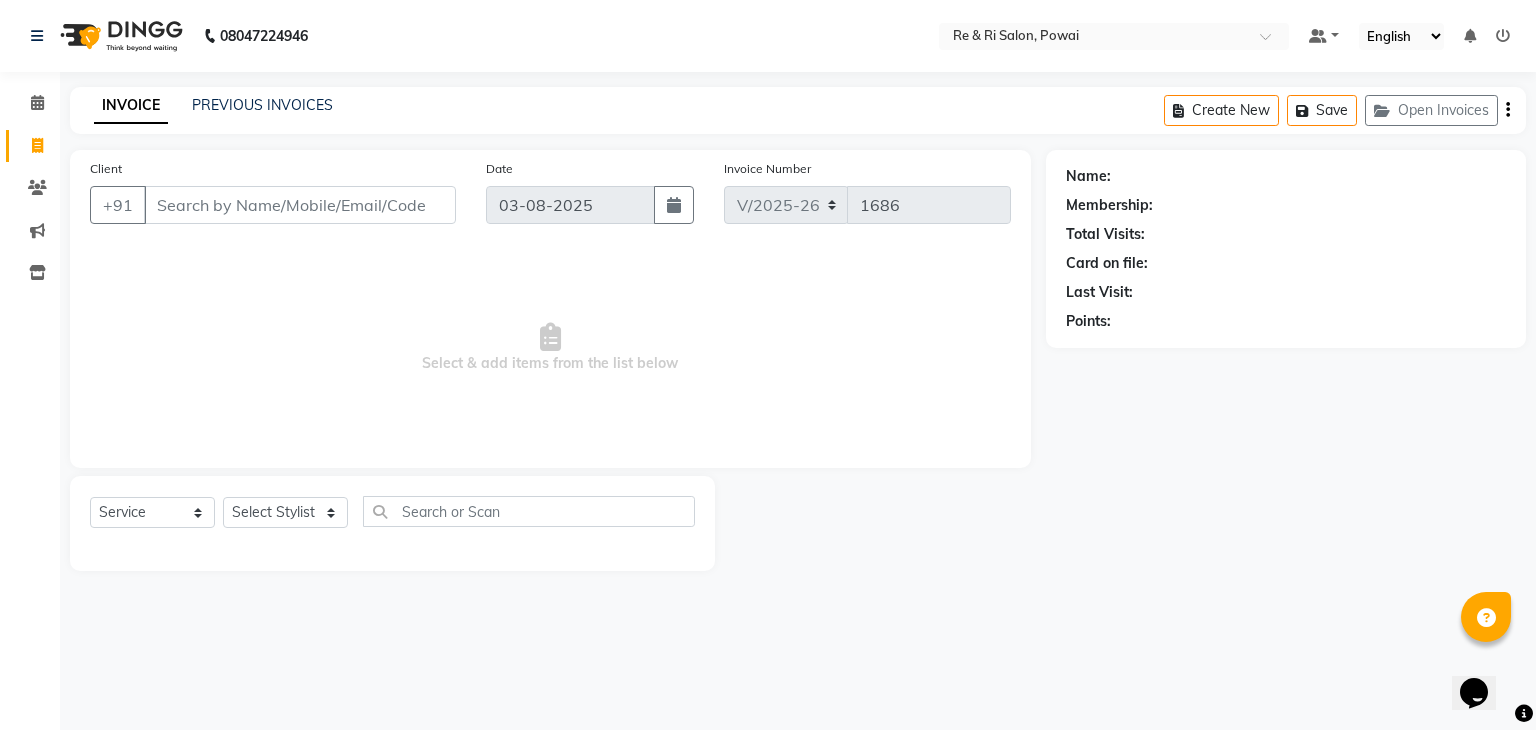 click on "Client" at bounding box center [300, 205] 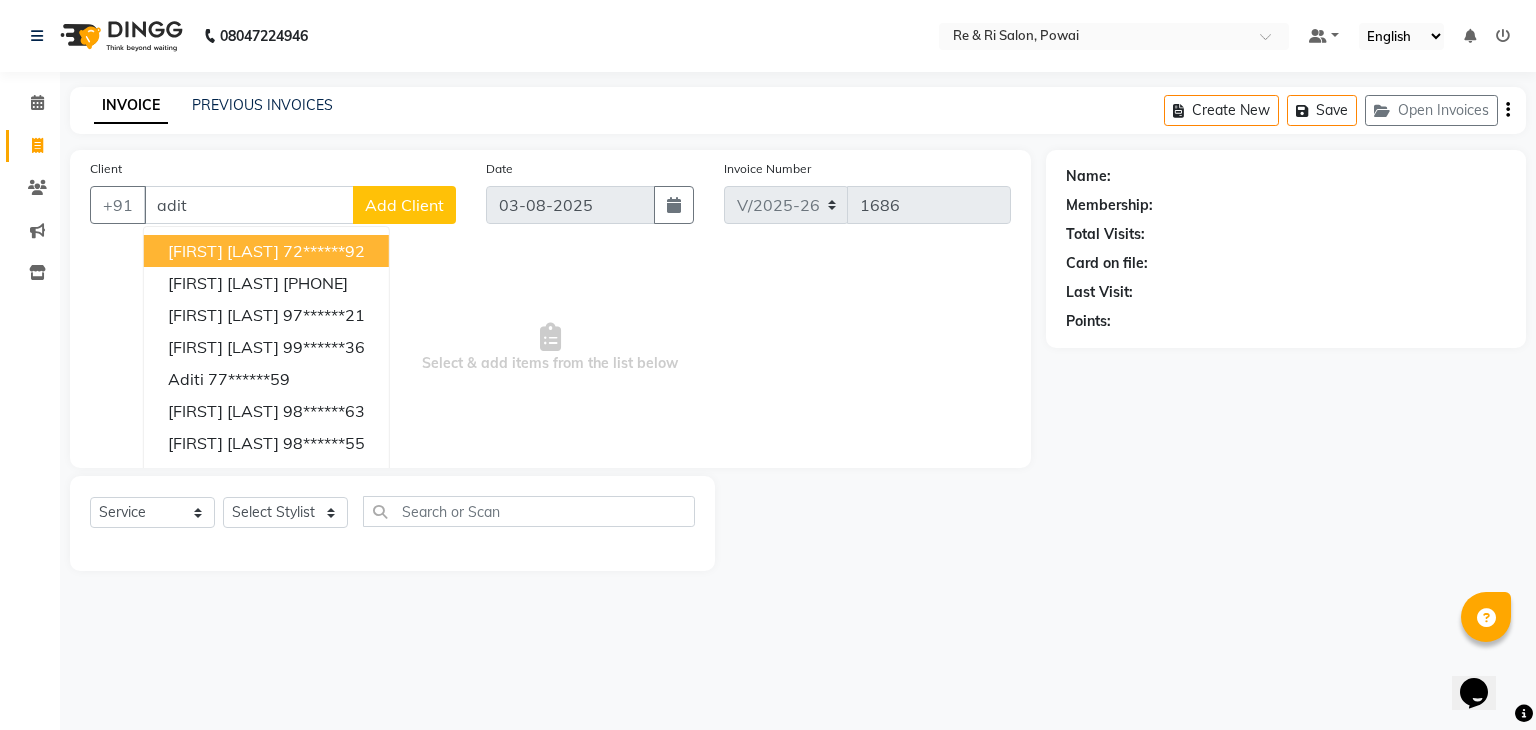 click on "[FIRST] [LAST]" at bounding box center [223, 251] 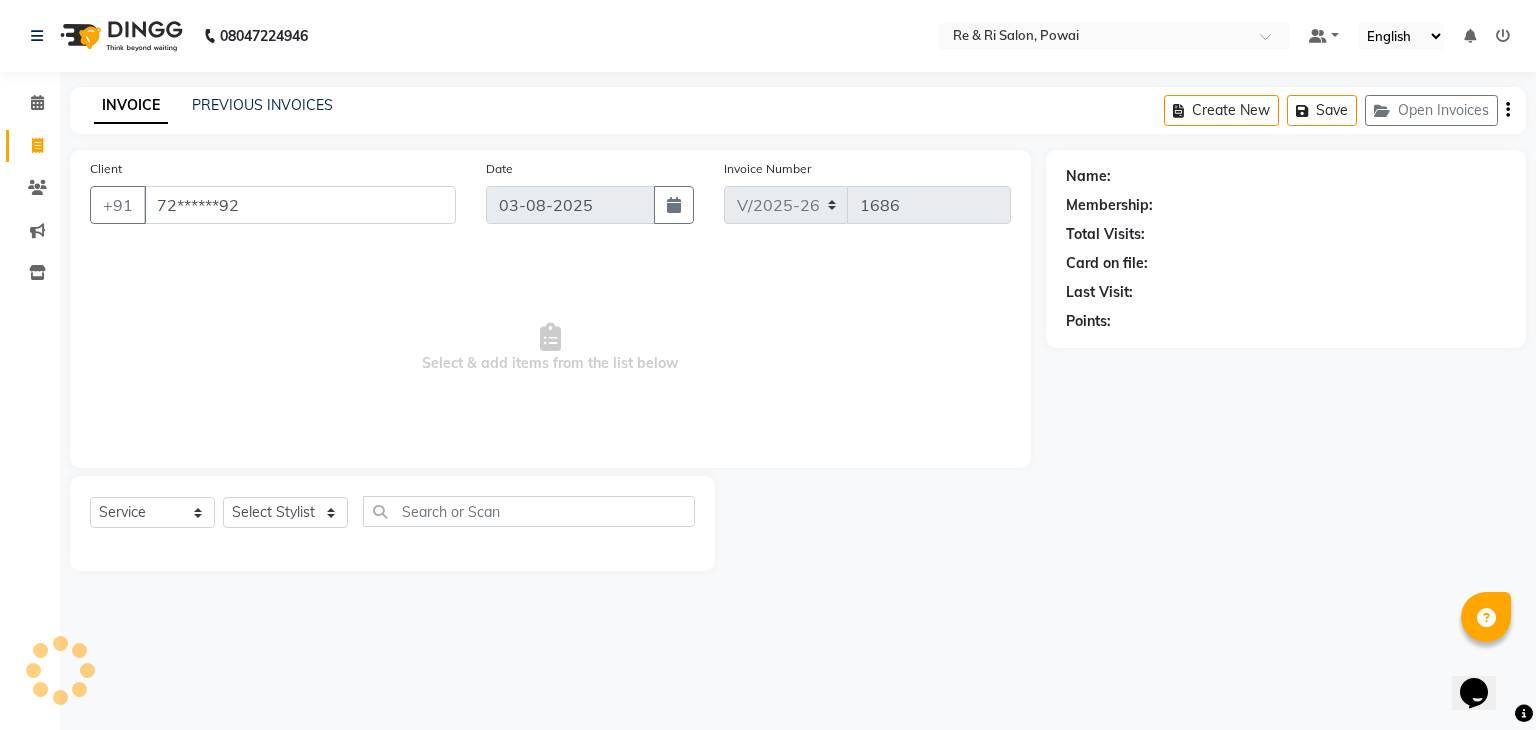 type on "72******92" 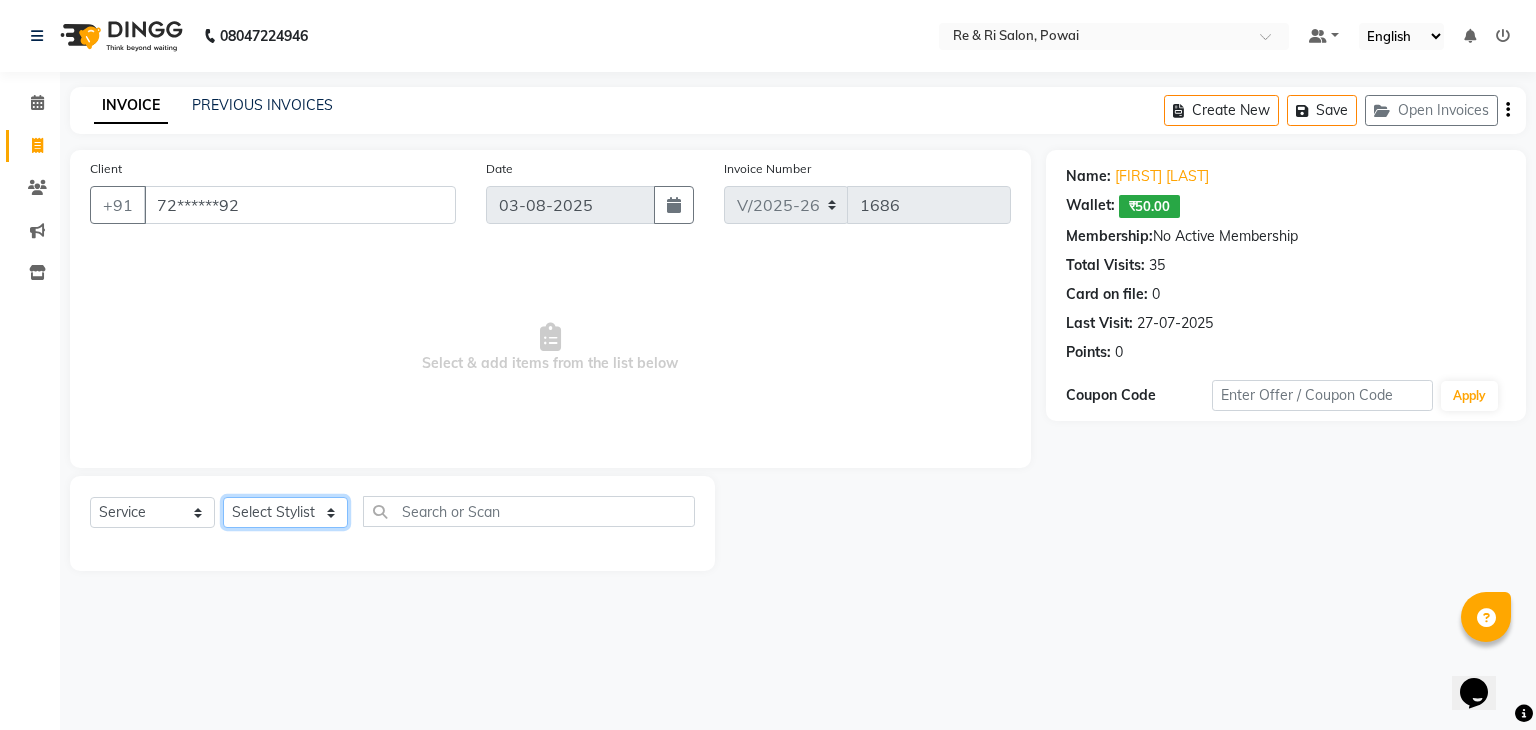 click on "Select Stylist ana Arbaaz  Danish  Poonam Rehaan  Salman  Sandy" 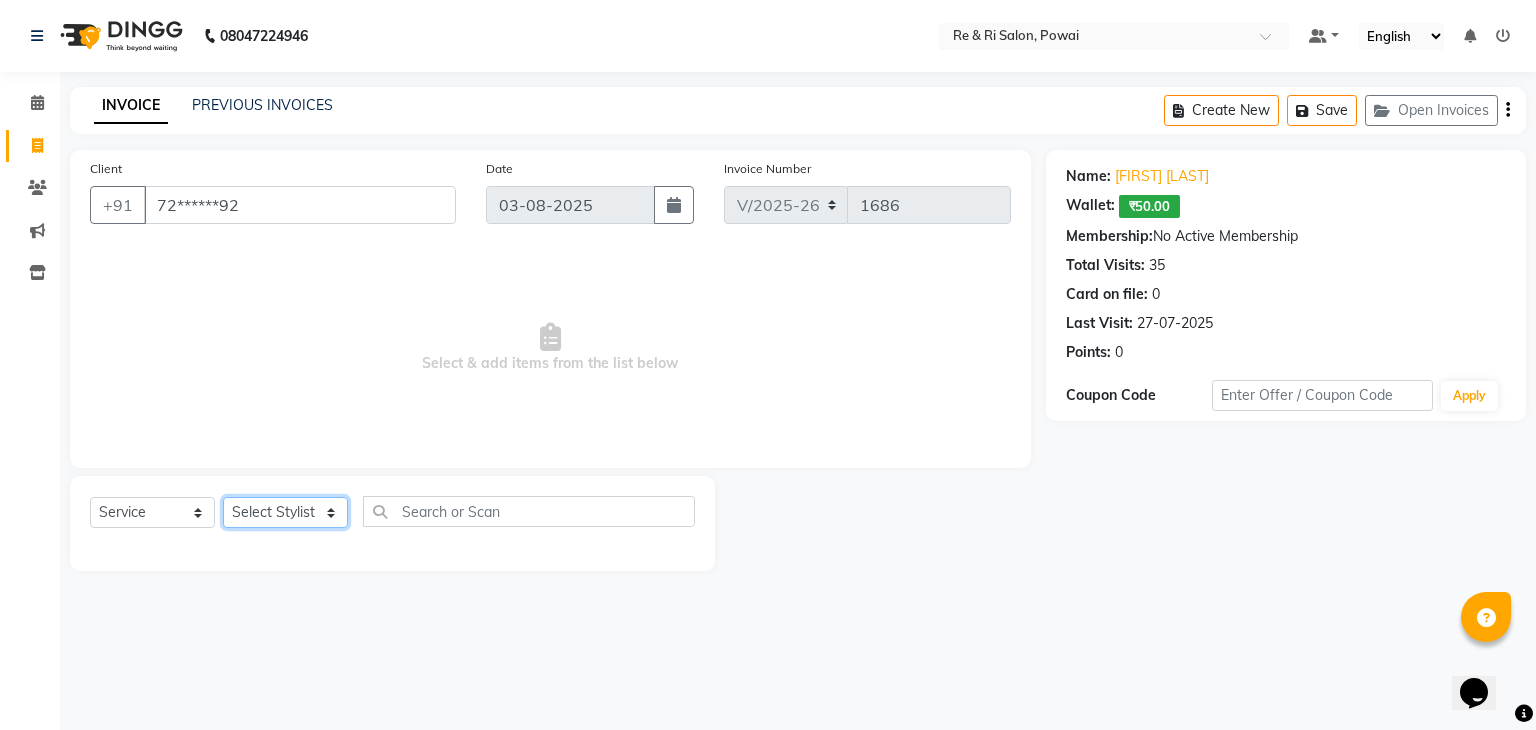 select on "35434" 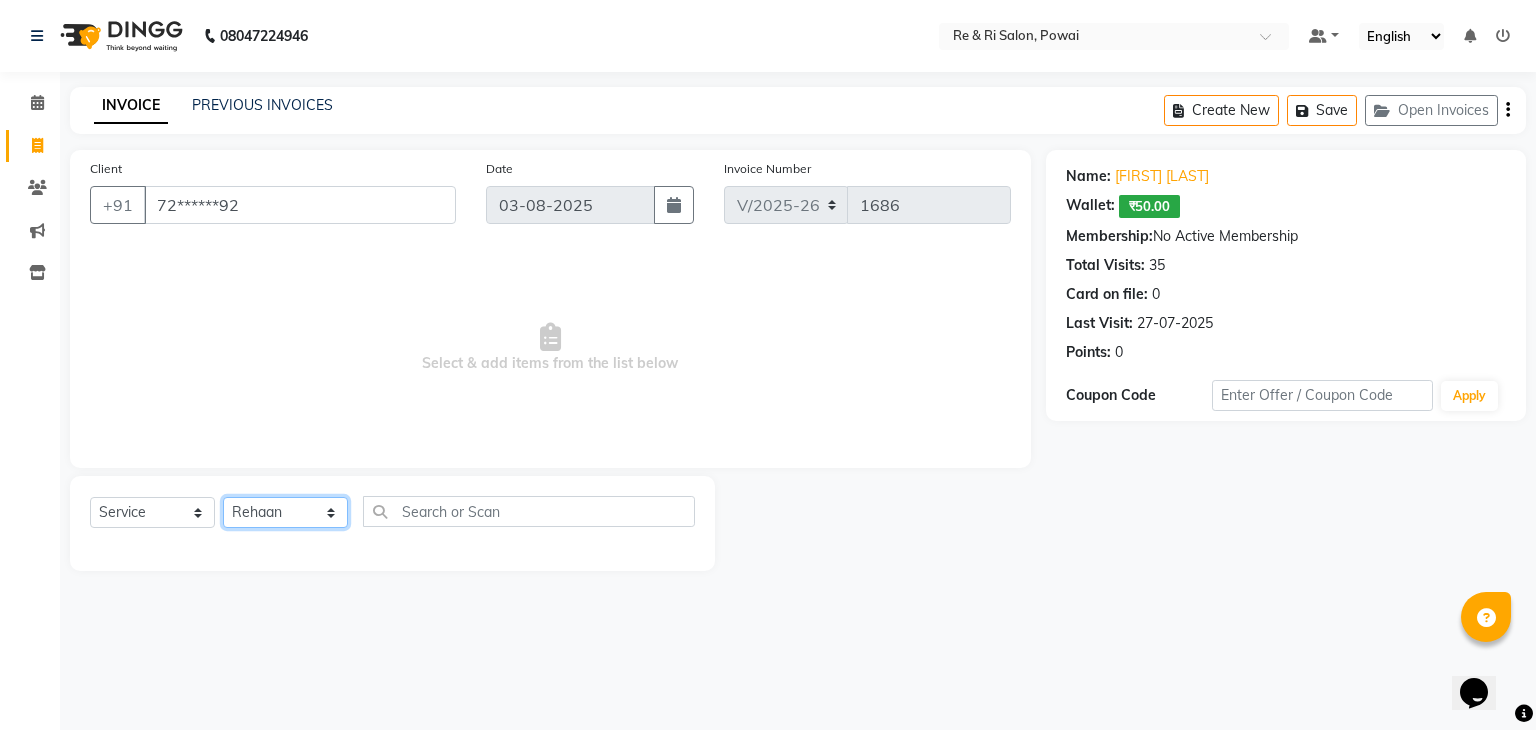 click on "Select Stylist ana Arbaaz  Danish  Poonam Rehaan  Salman  Sandy" 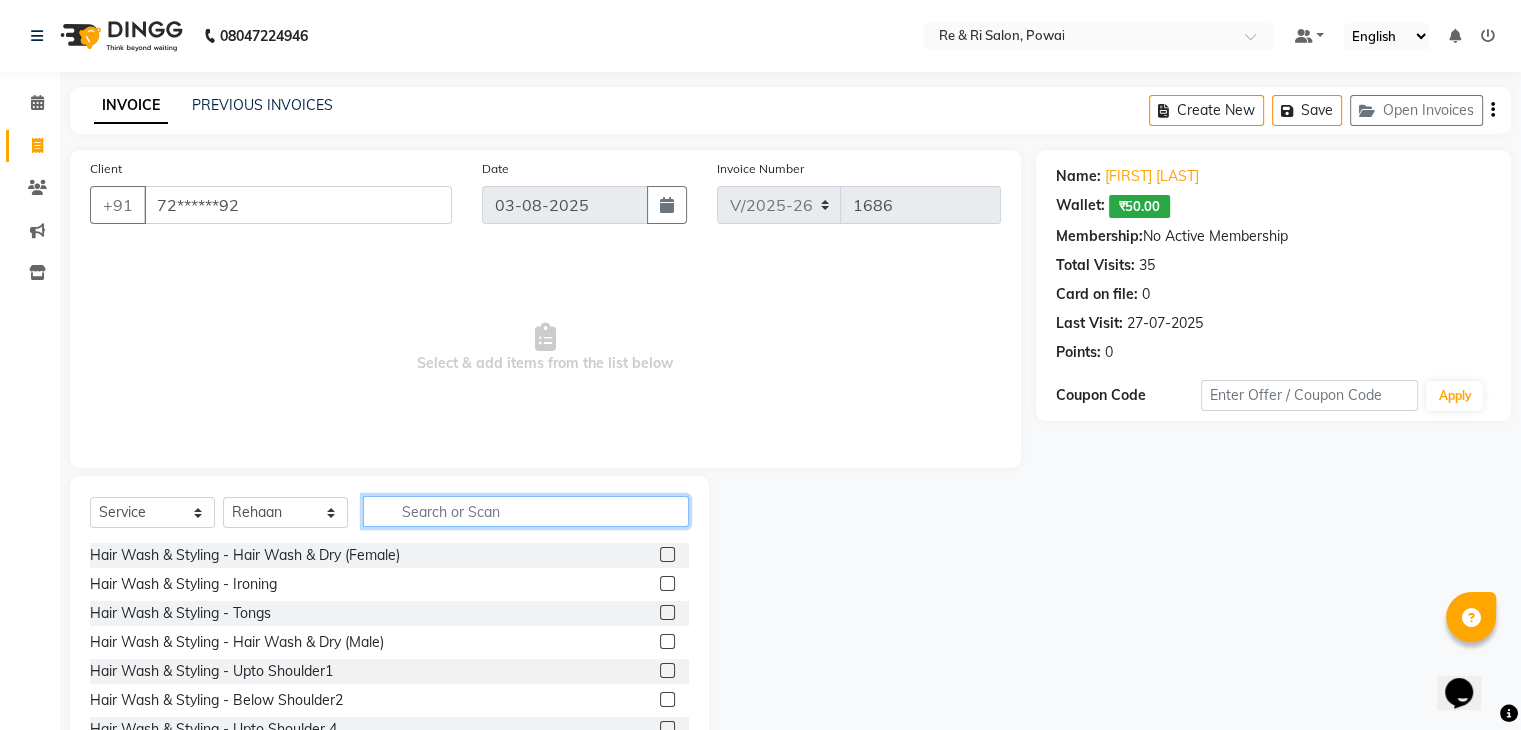 click 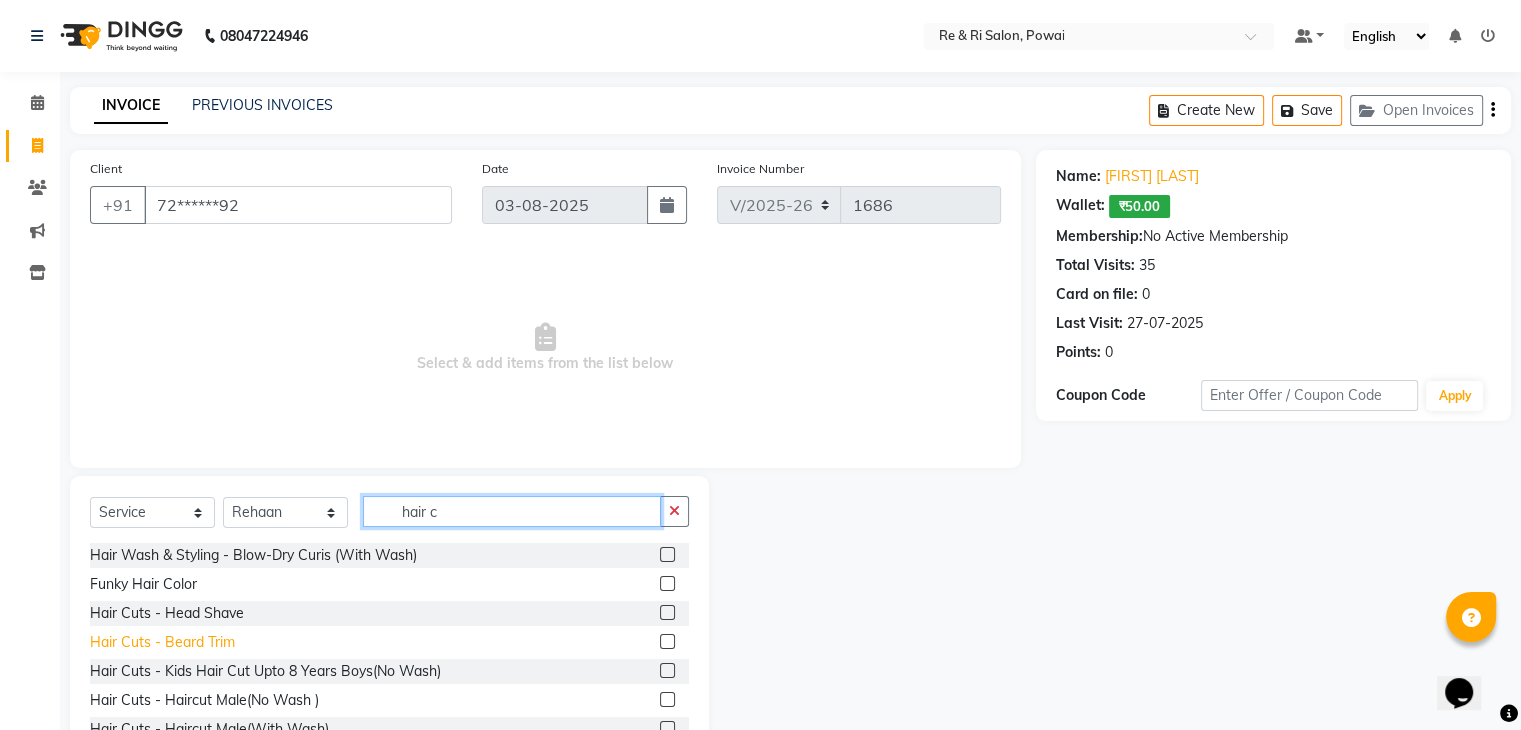 type on "hair c" 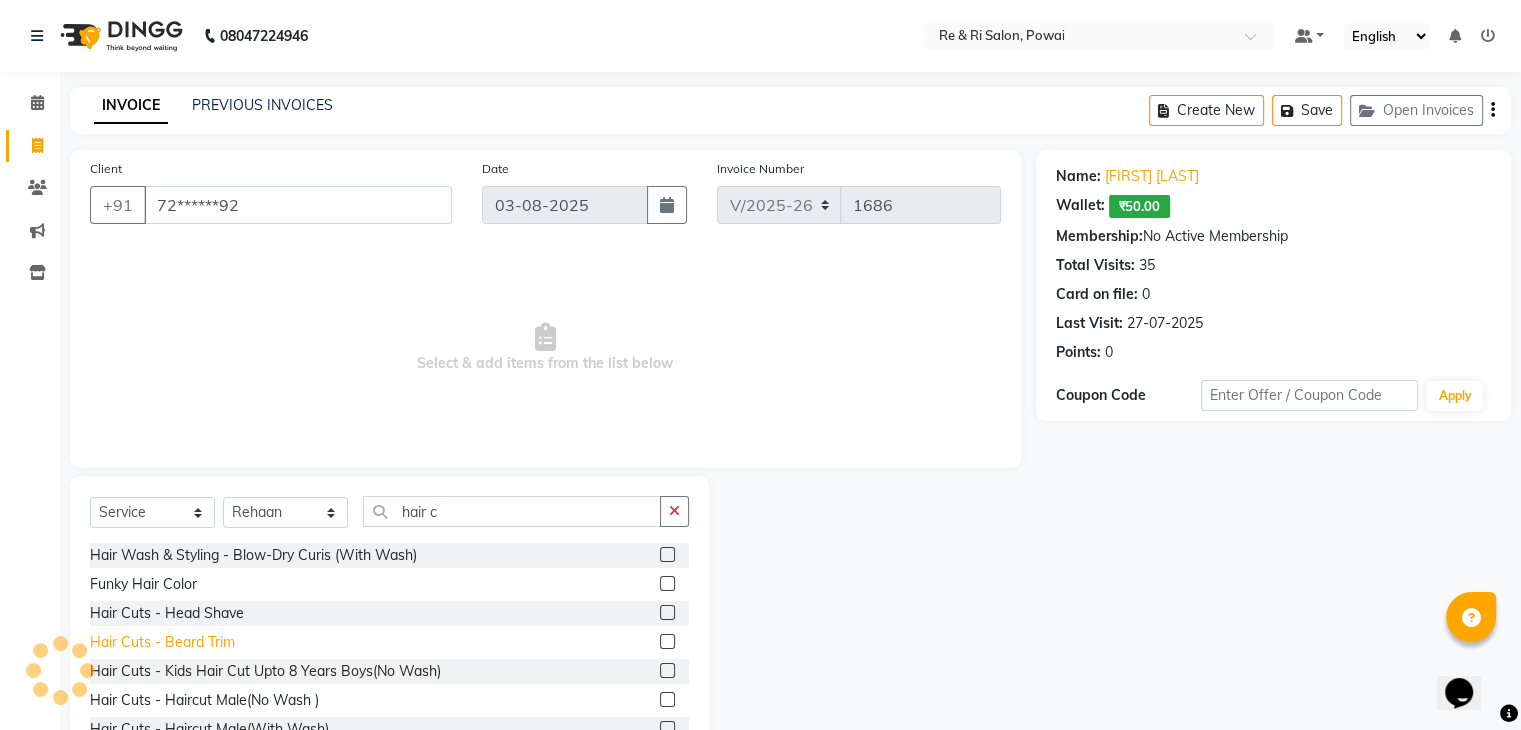 click on "Hair Cuts - Beard Trim" 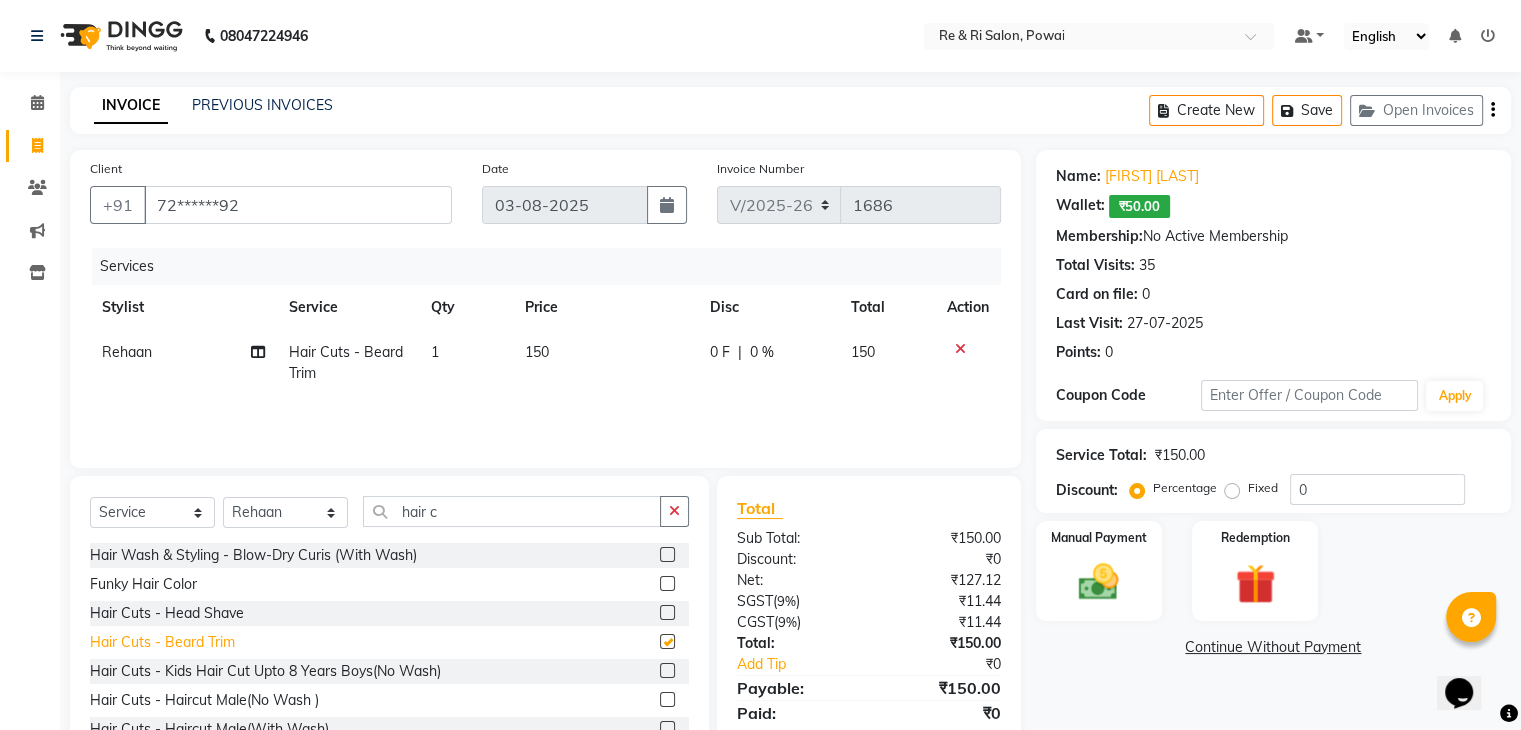 checkbox on "false" 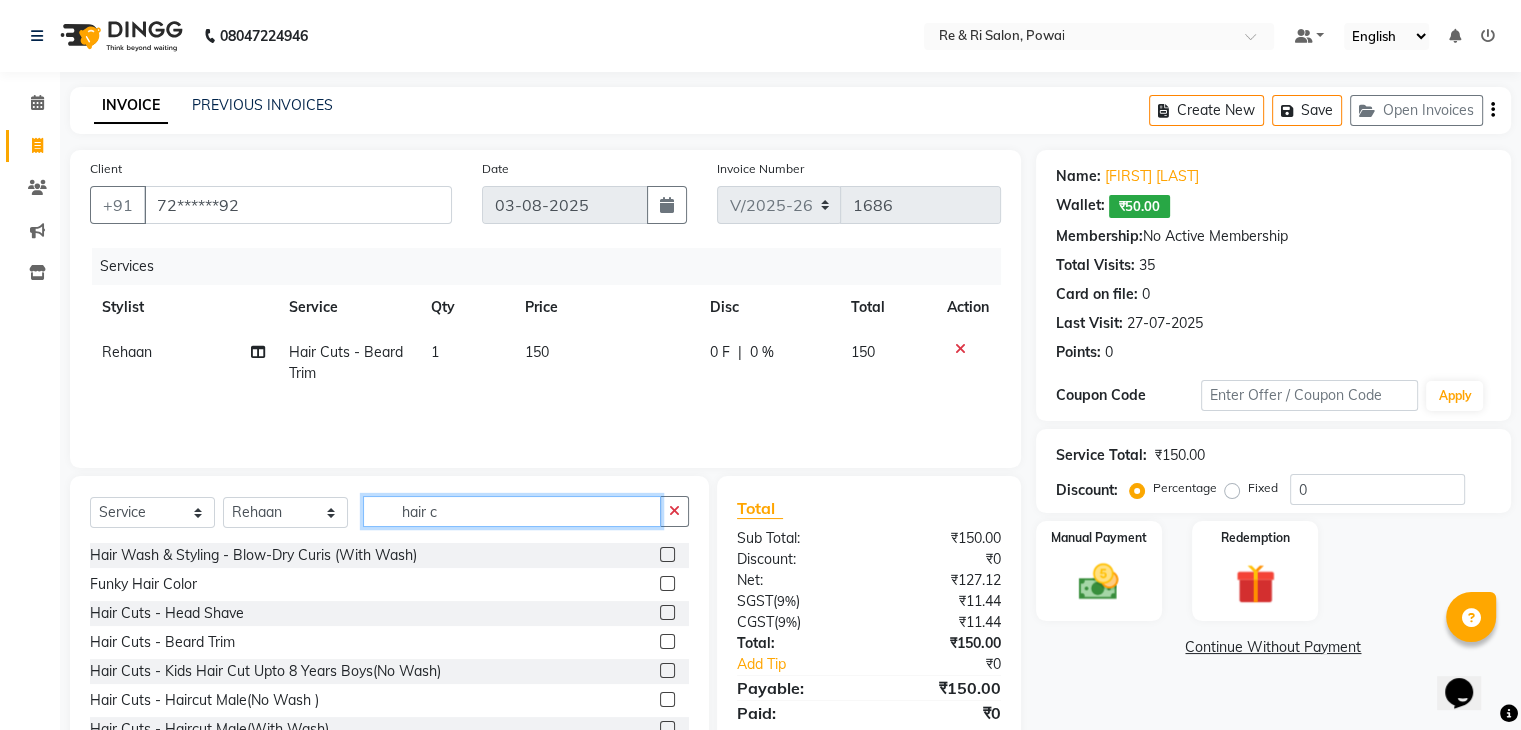 click on "hair c" 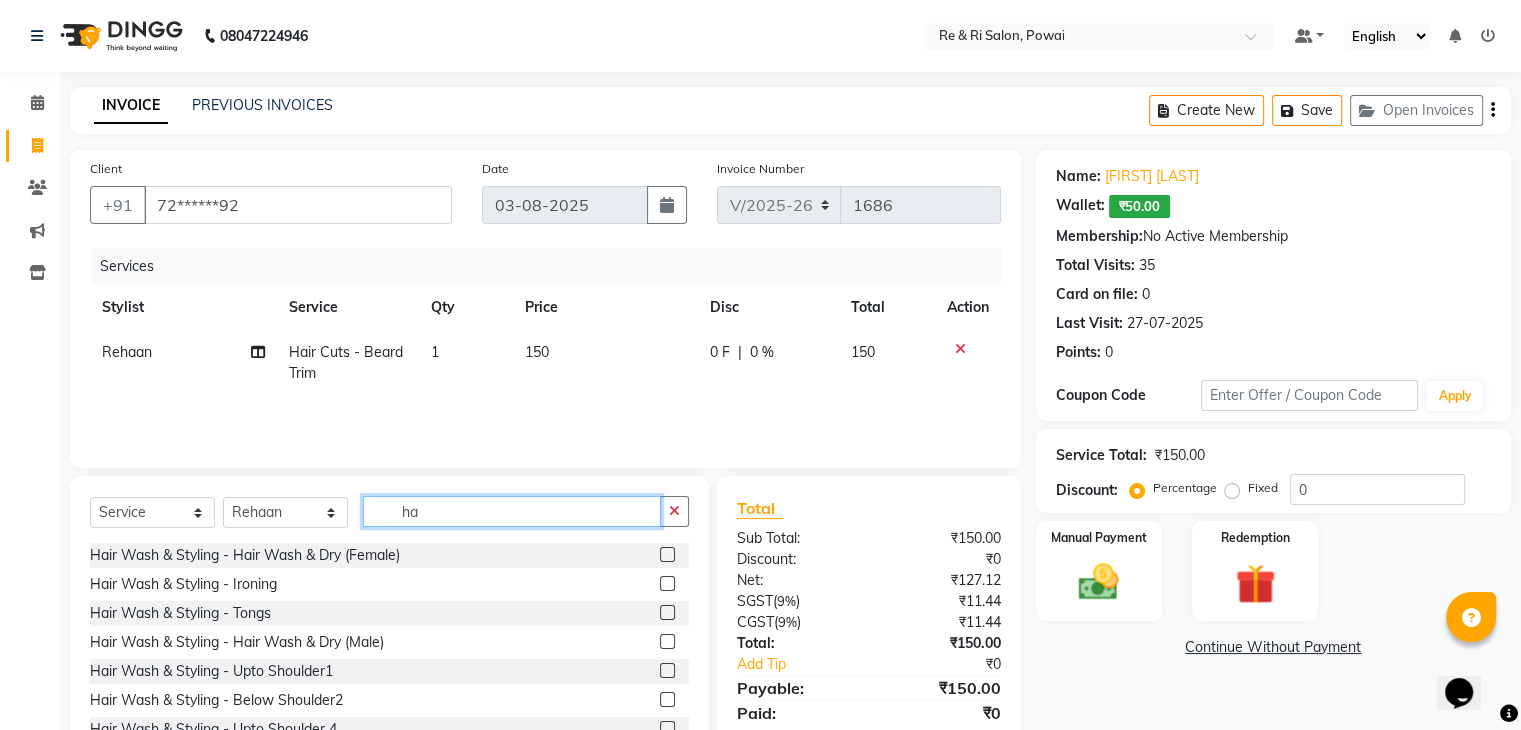 type on "h" 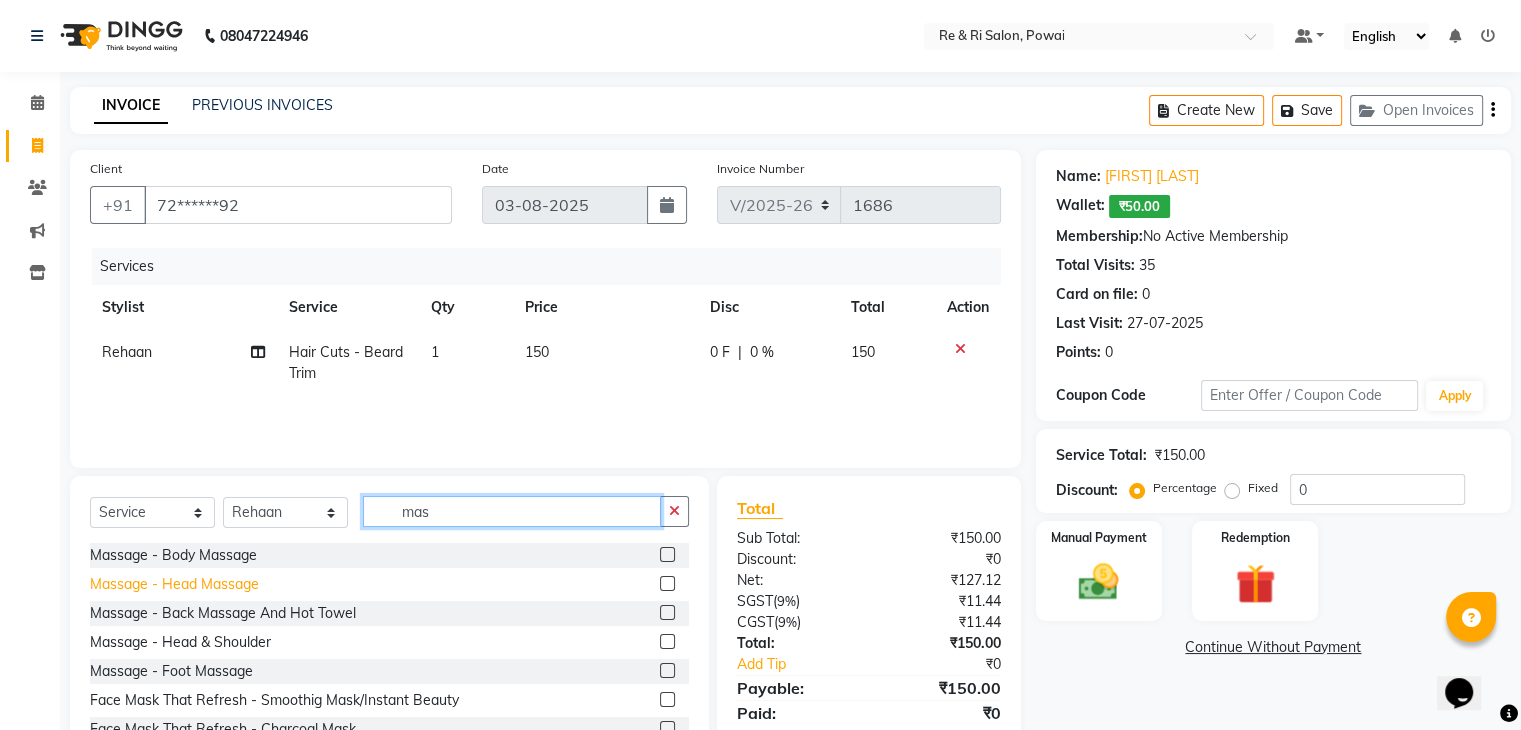 type on "mas" 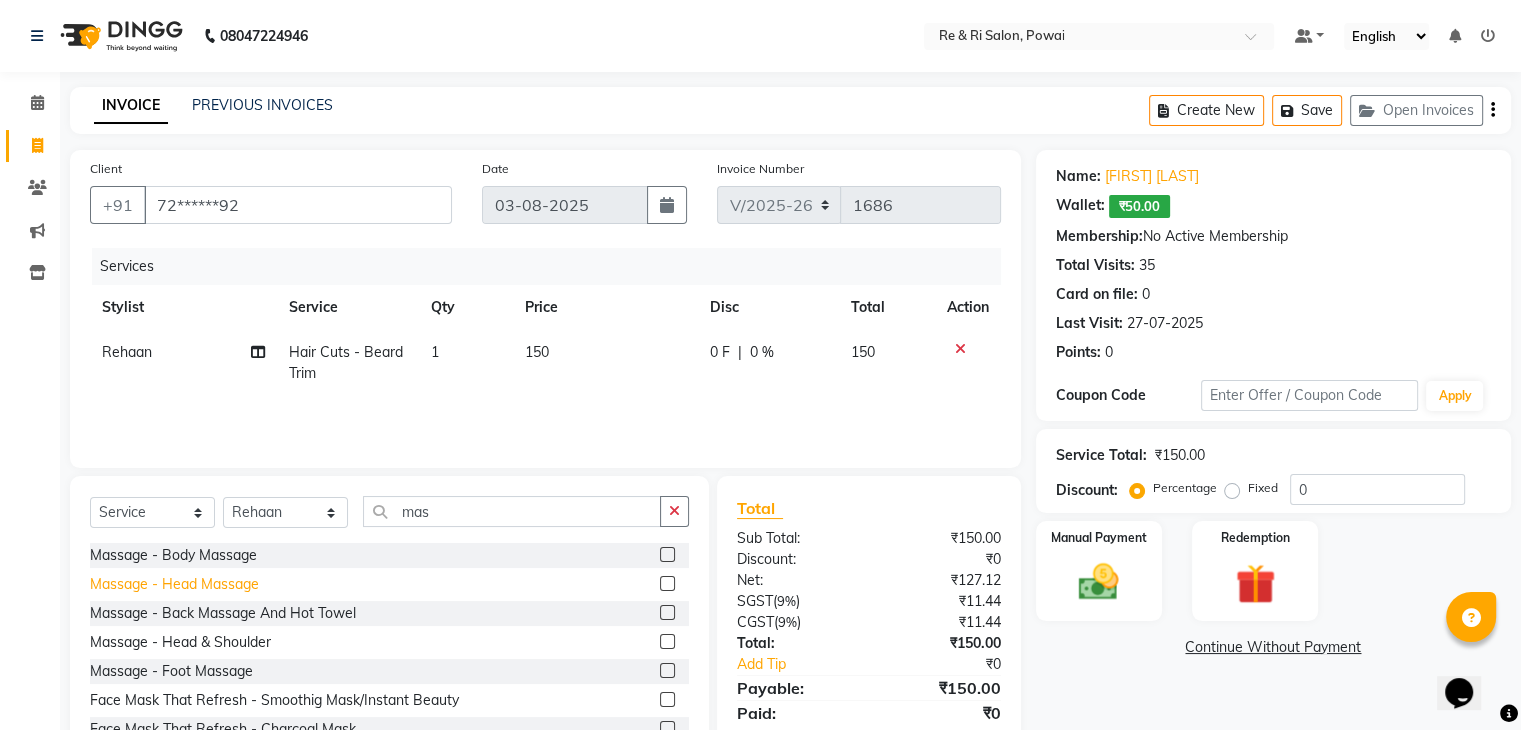 click on "Massage - Head Massage" 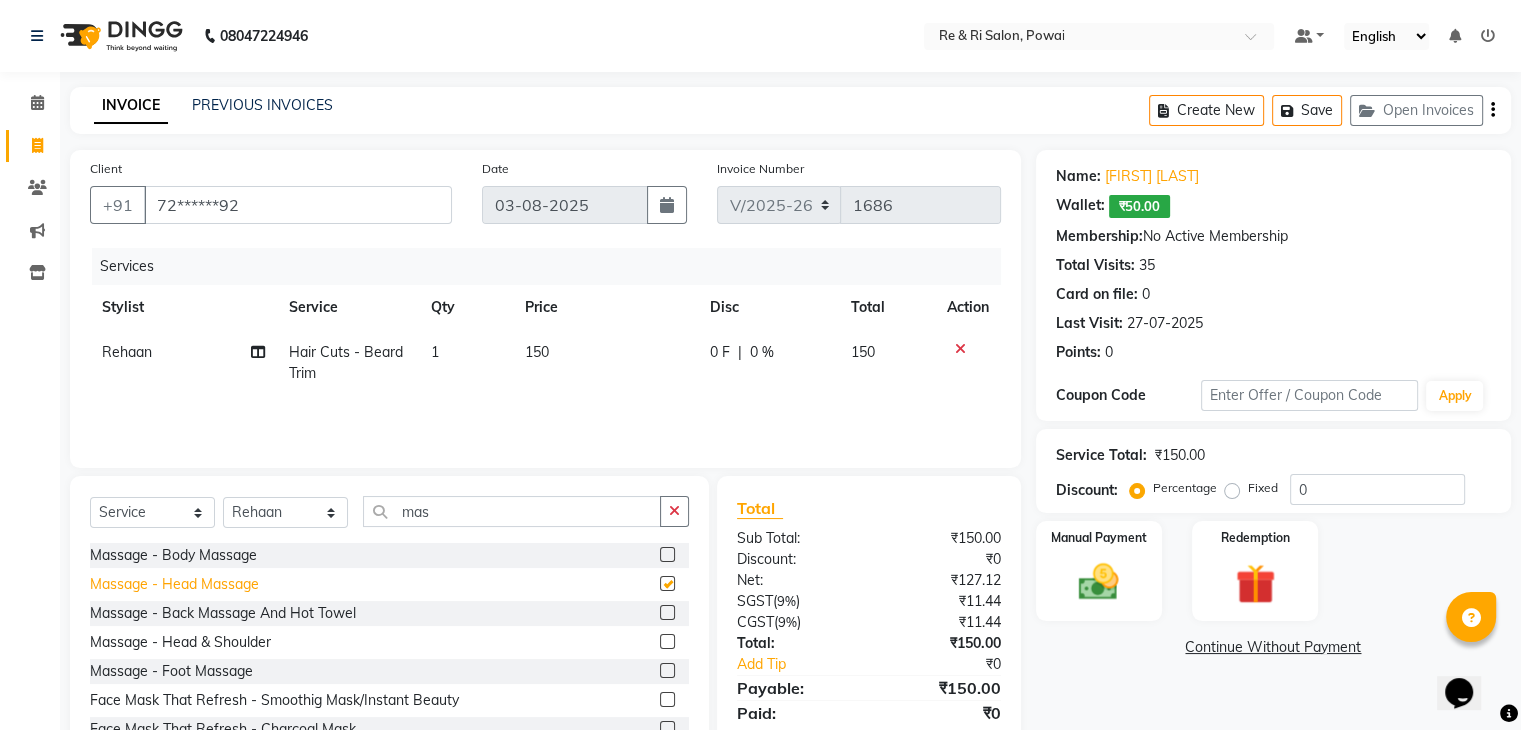 checkbox on "false" 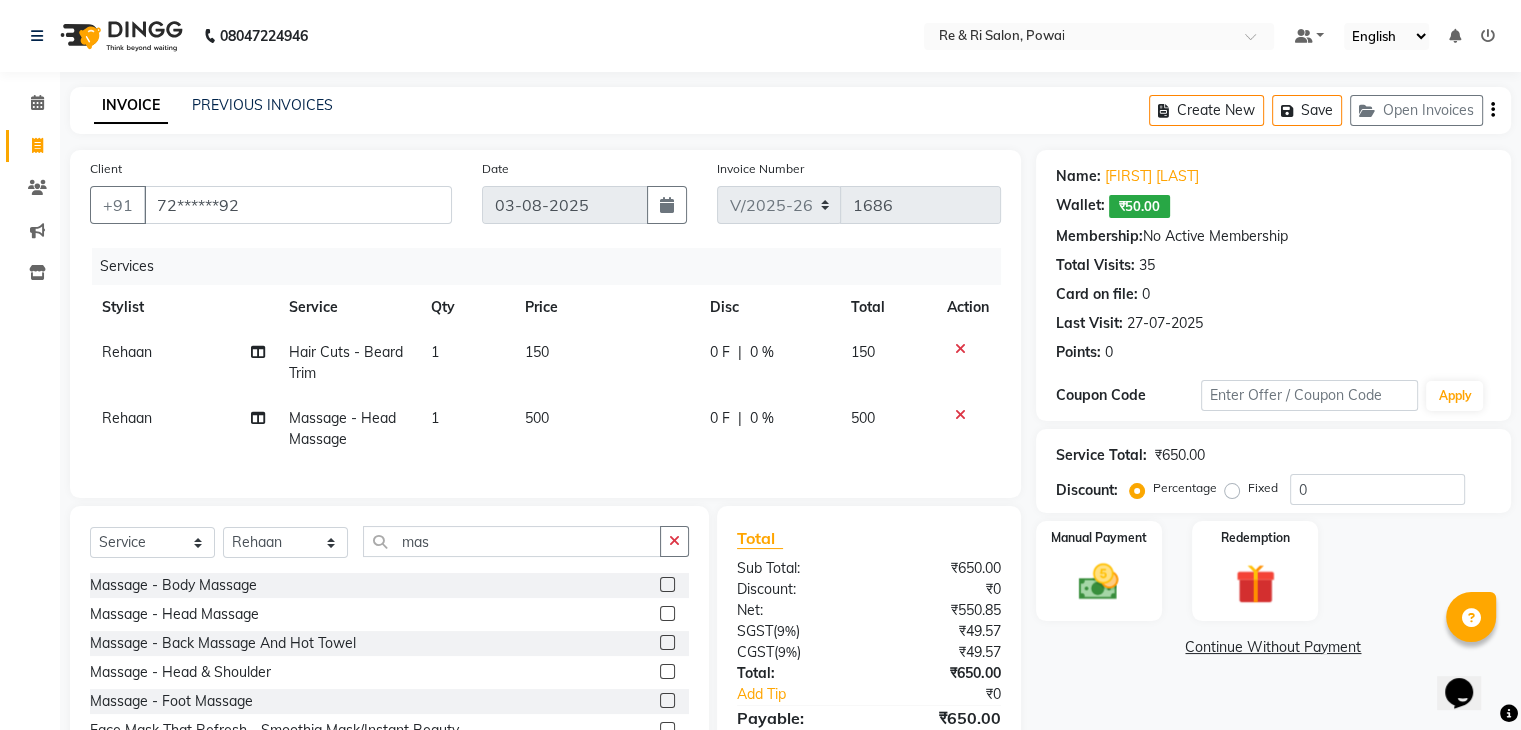 click on "0 F" 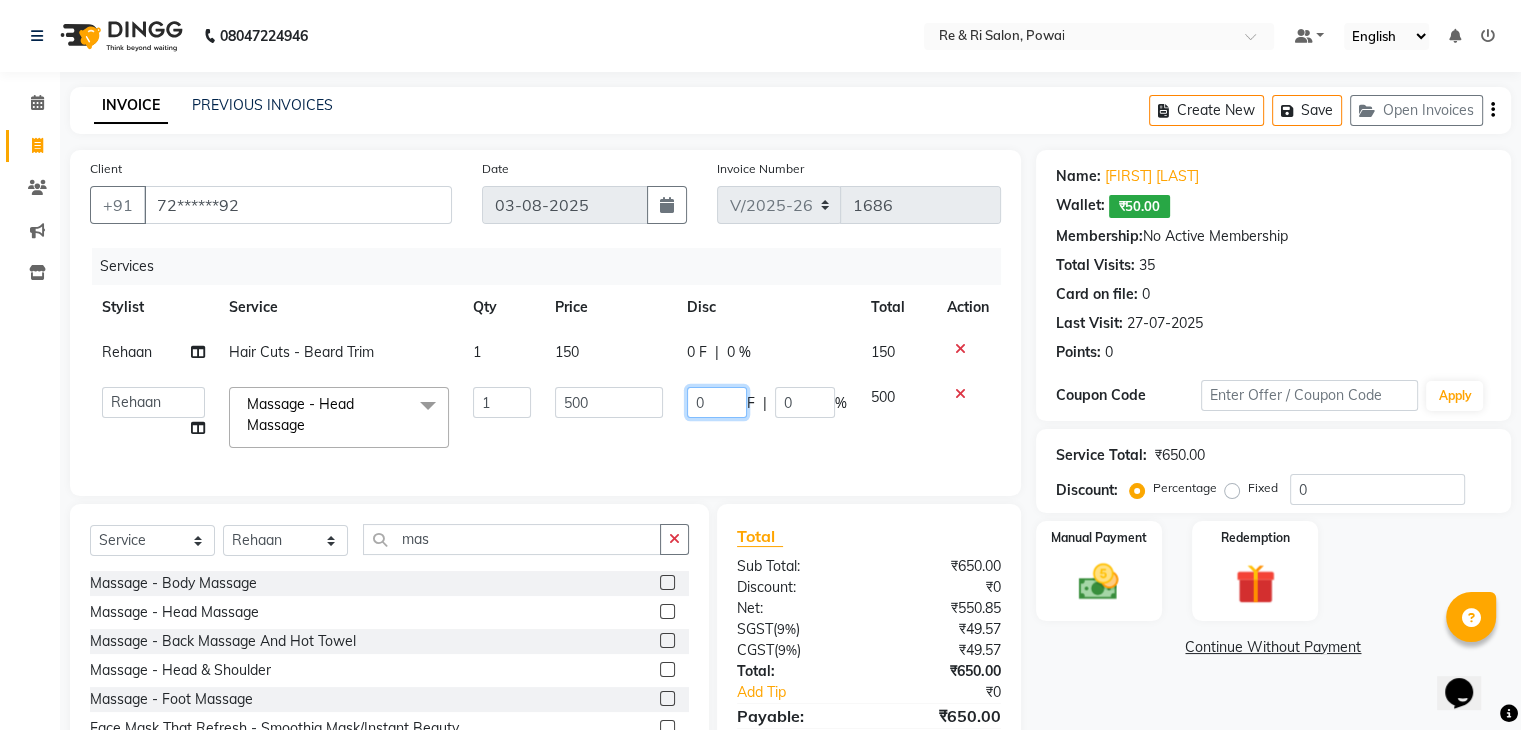 click on "0" 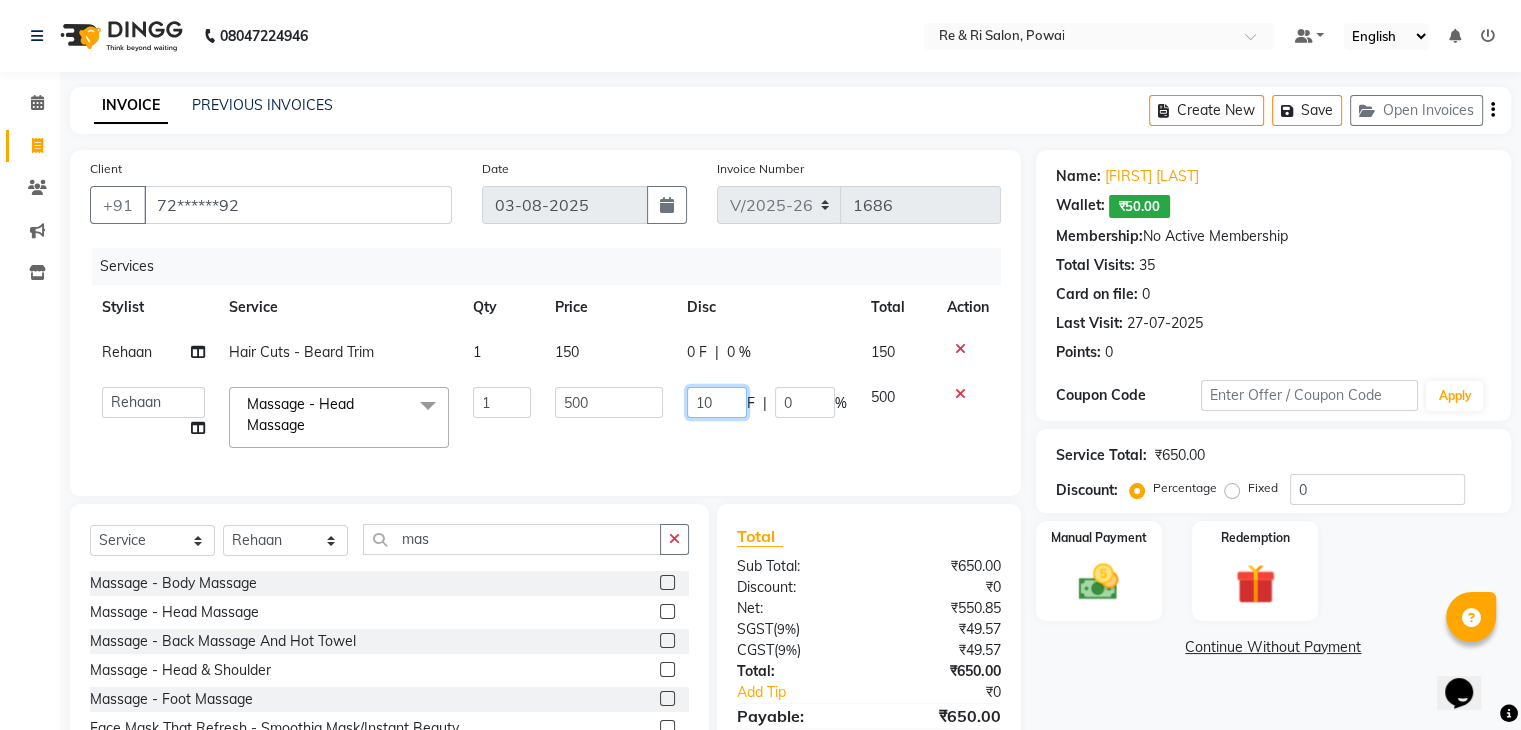 type on "100" 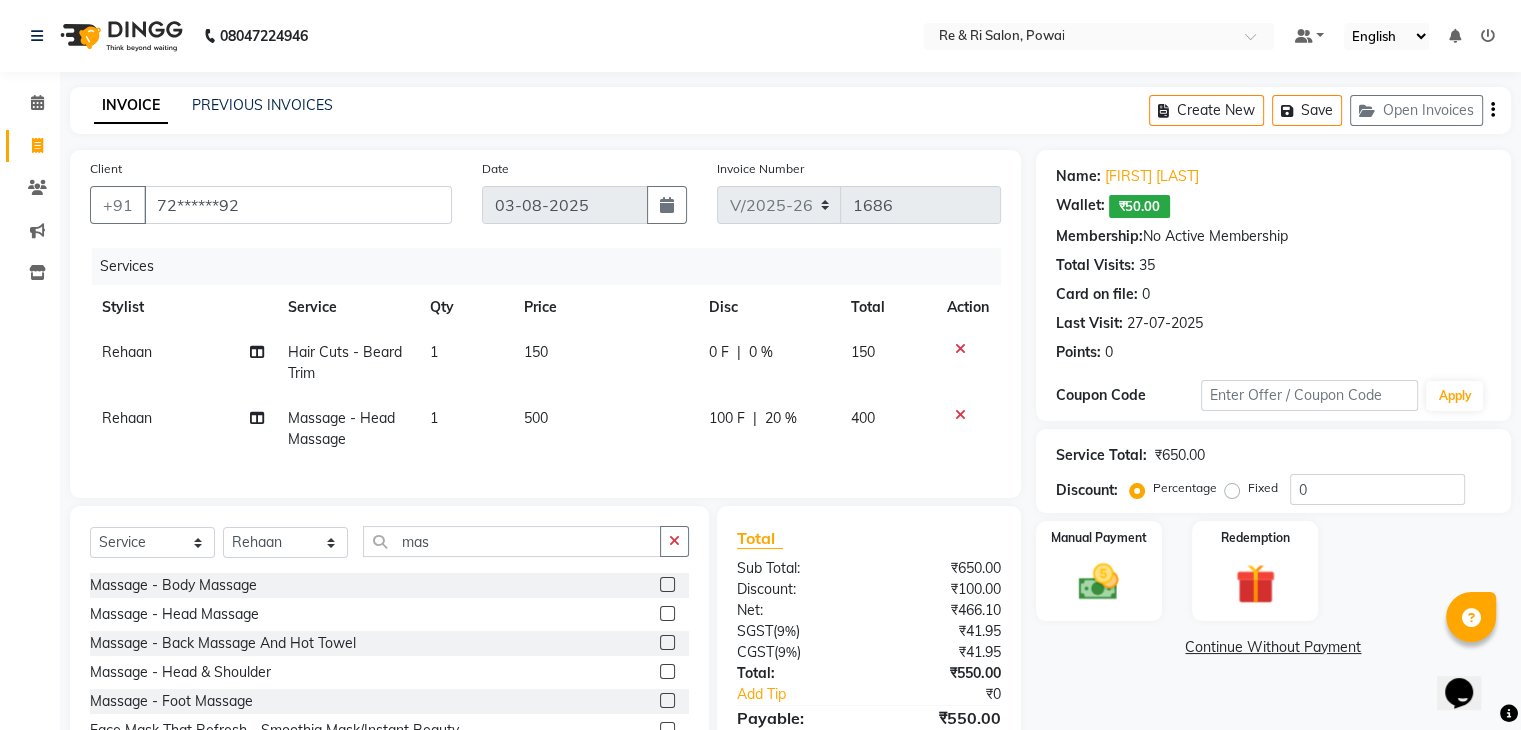 click on "[FIRST]  Massage - Head Massage 1 500 100 F | 20 % 400" 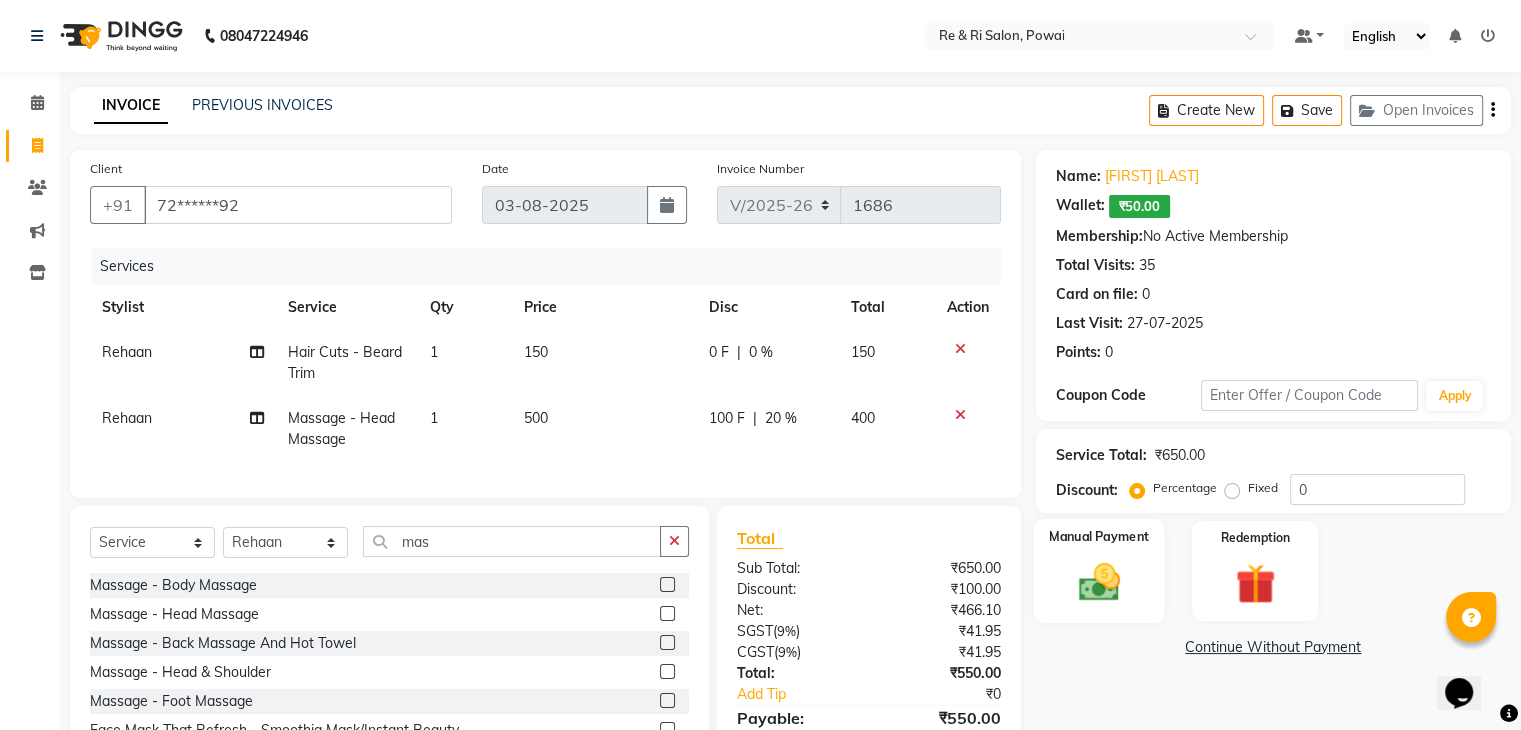 click 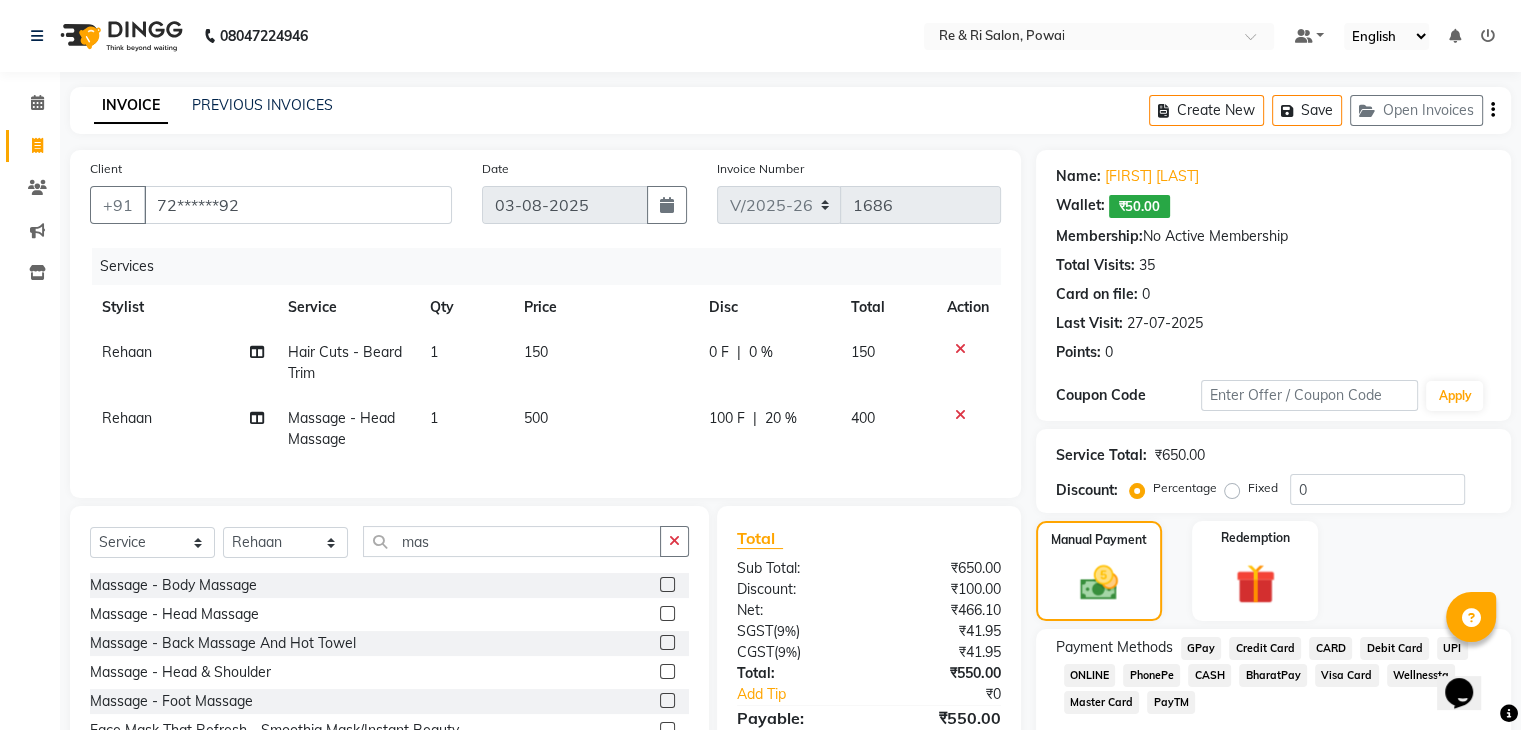 scroll, scrollTop: 117, scrollLeft: 0, axis: vertical 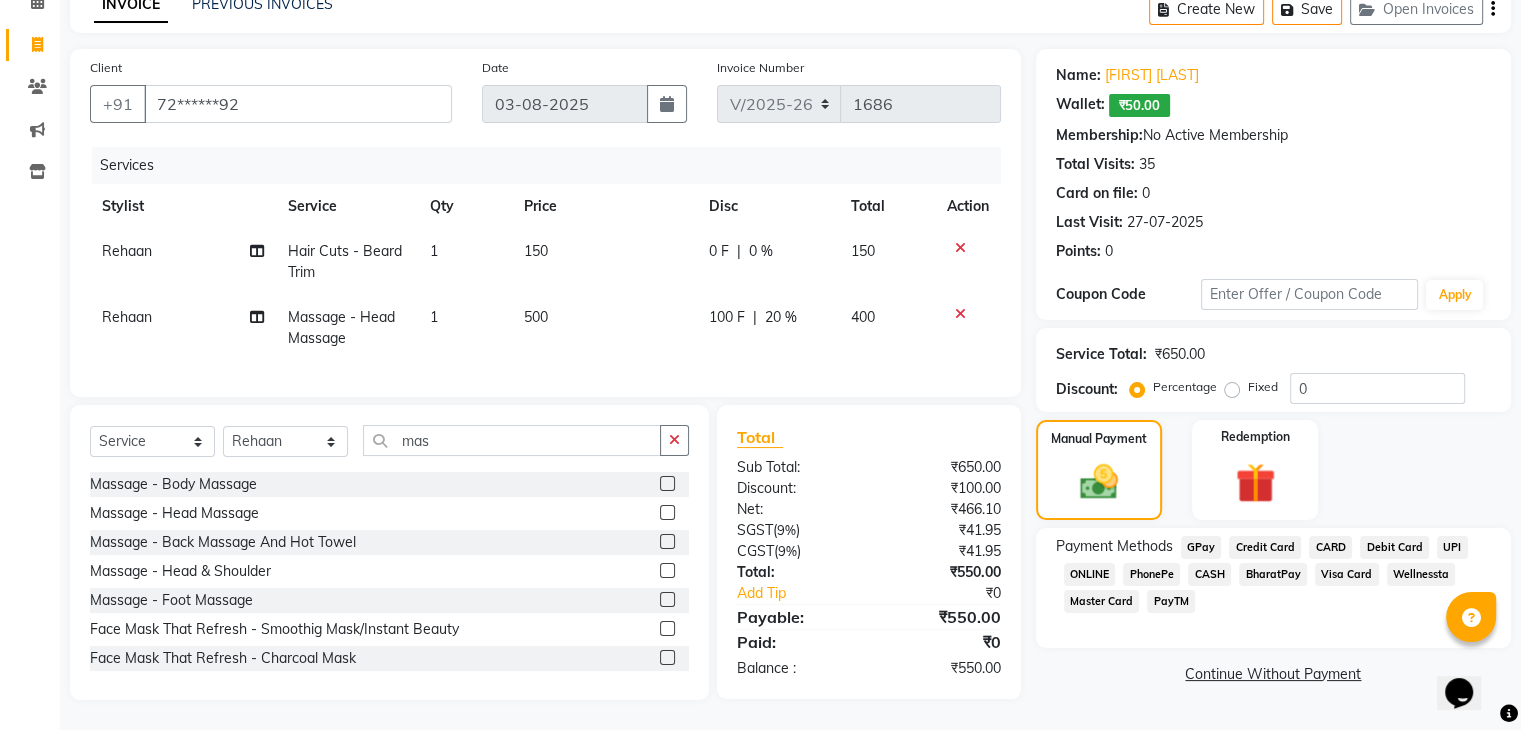 click on "GPay" 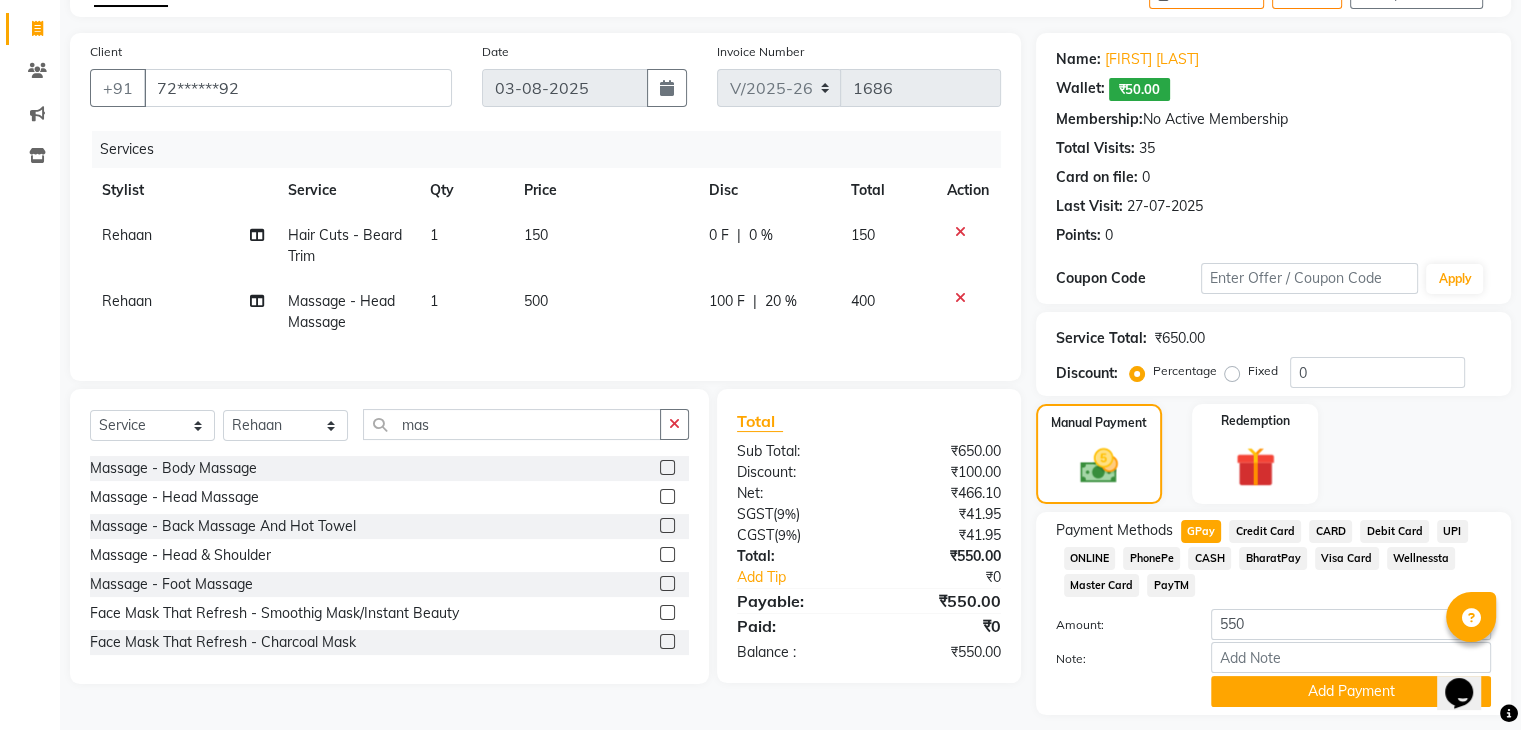scroll, scrollTop: 176, scrollLeft: 0, axis: vertical 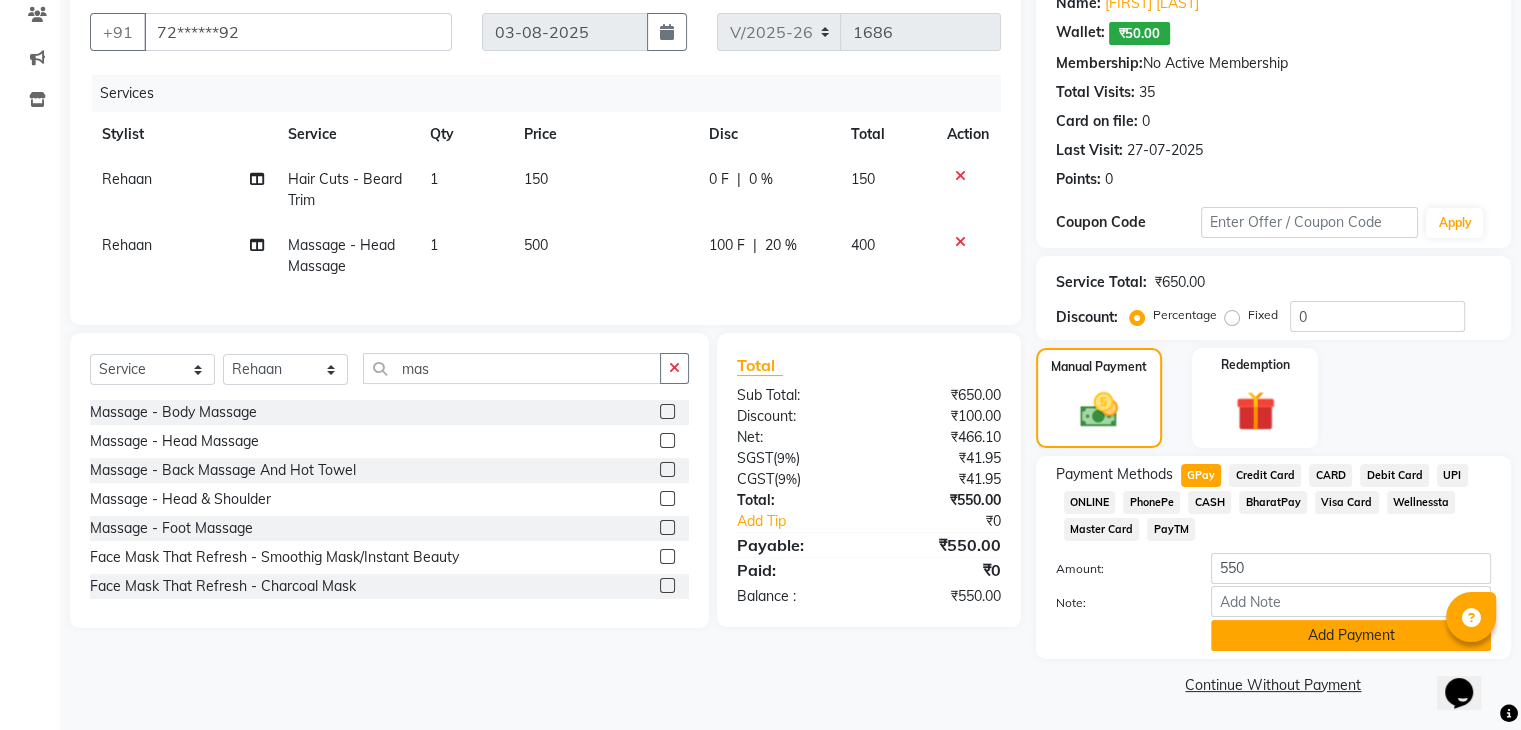 click on "Add Payment" 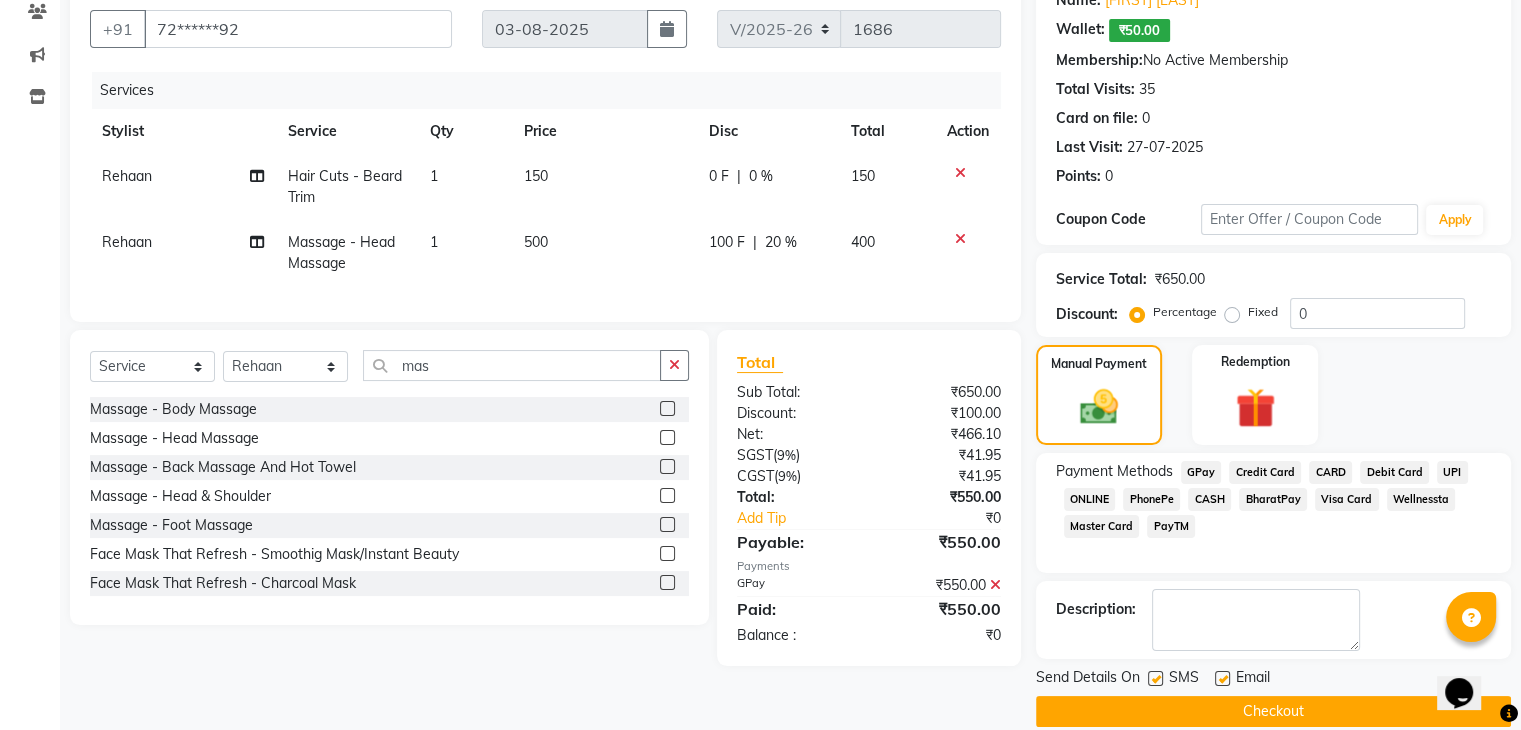 click 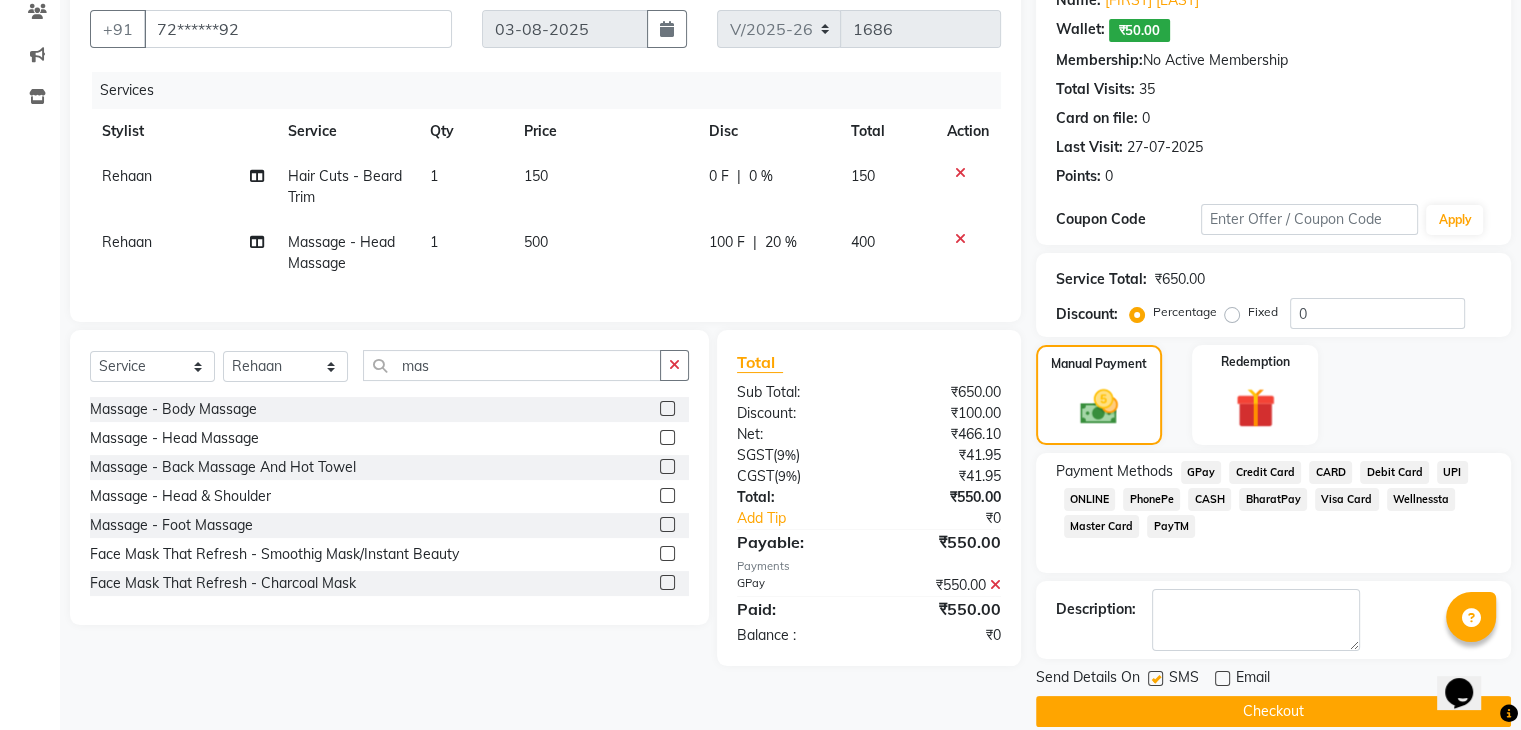 click 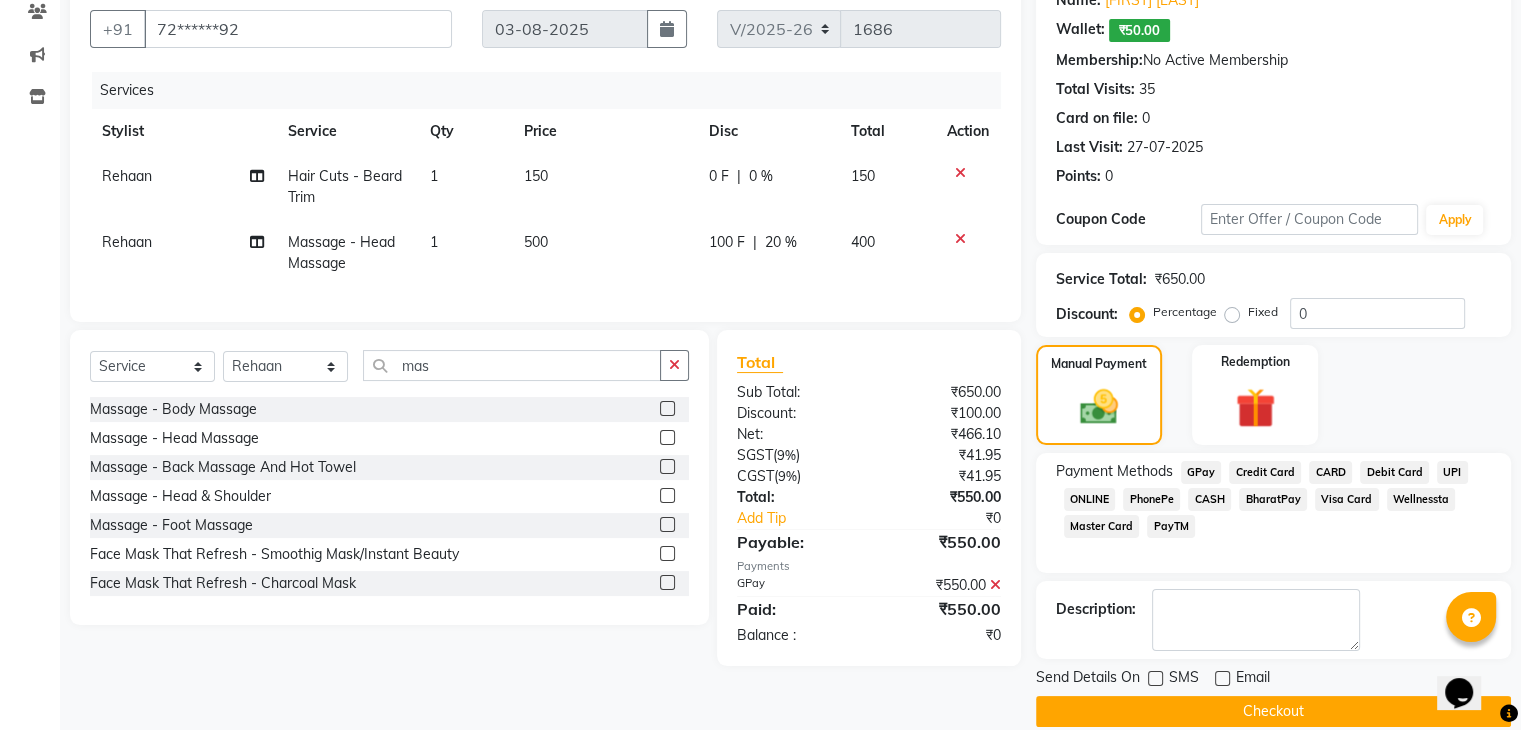 click on "Rehaan" 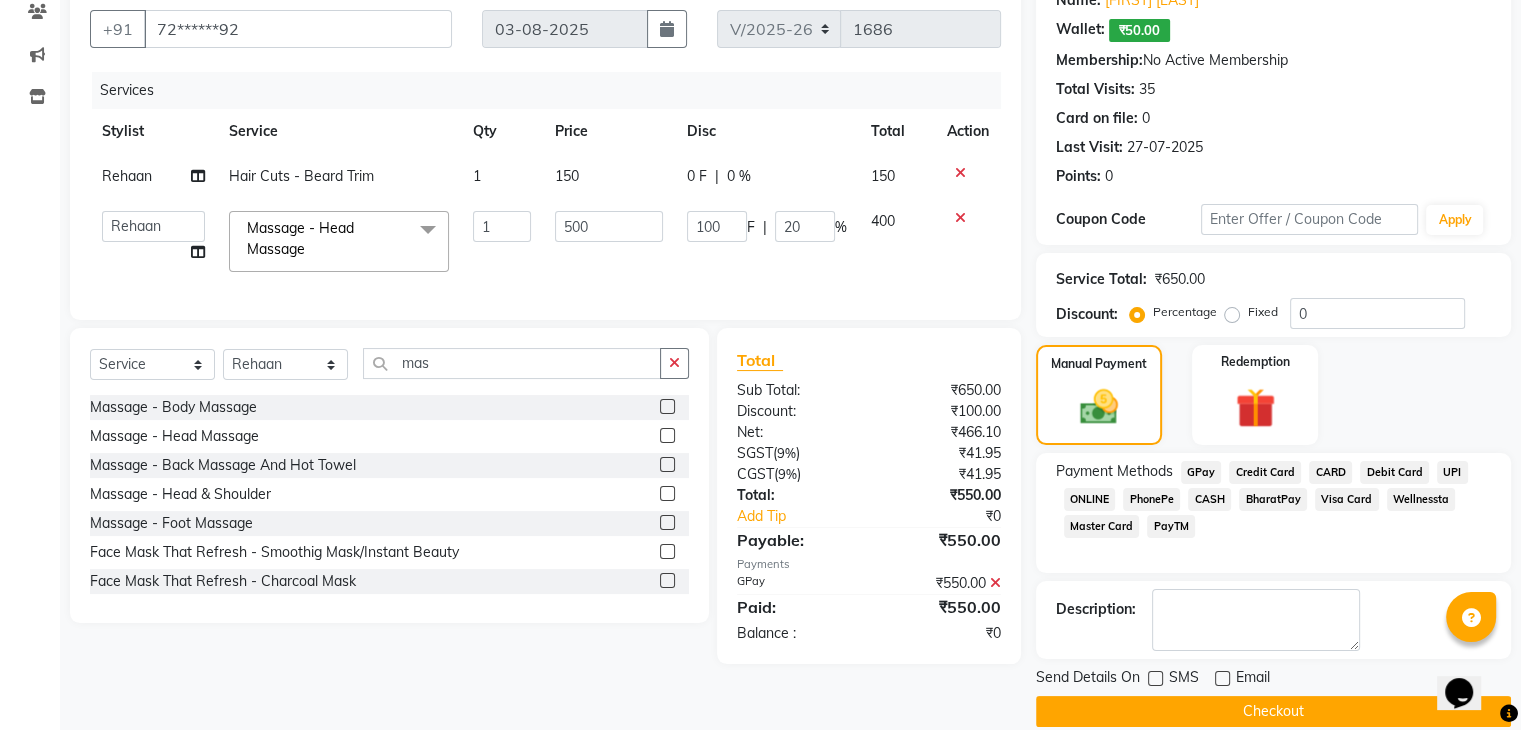 click on "[FIRST]   [FIRST]    [FIRST]    [FIRST]   [FIRST]    [FIRST]    [FIRST]" 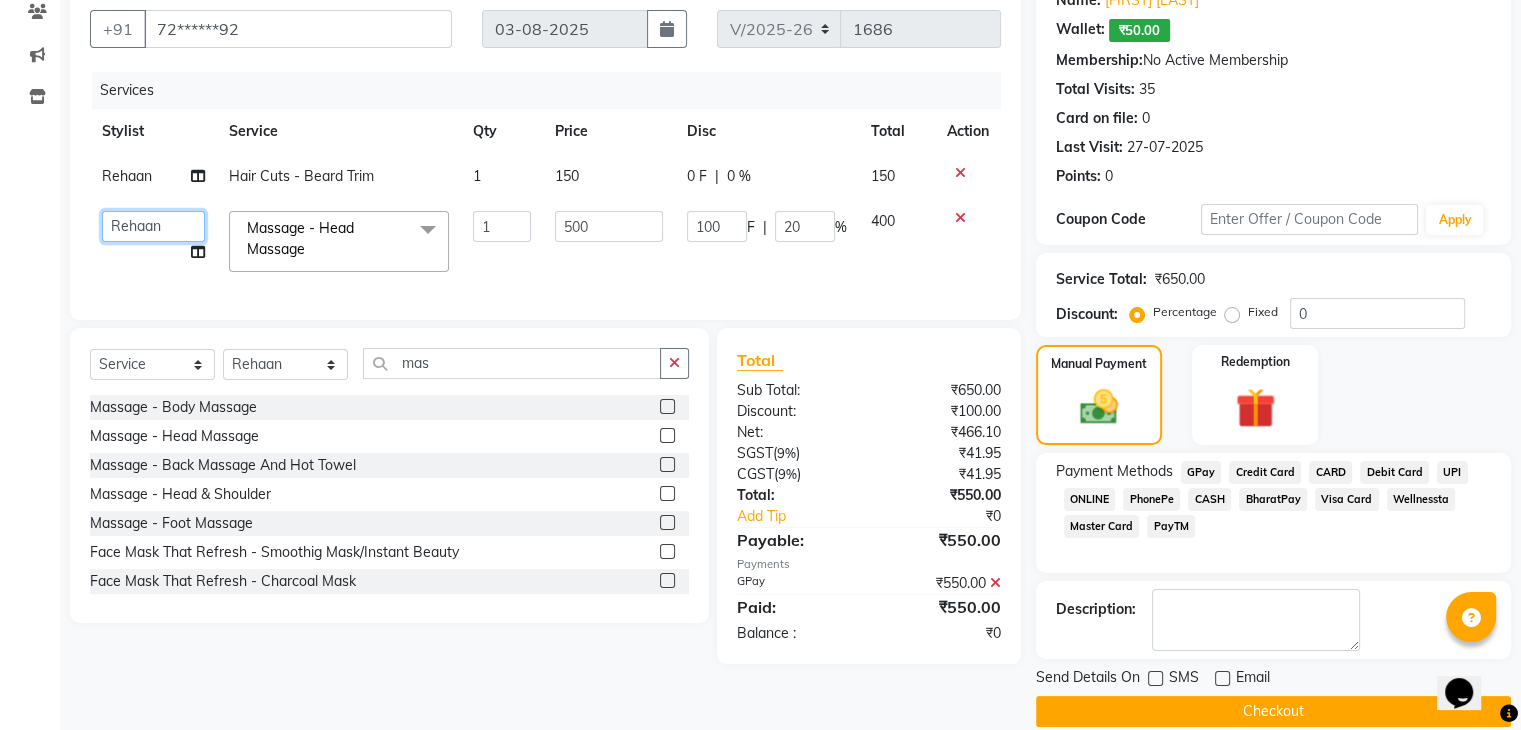 click on "[FIRST]   [FIRST]    [FIRST]    [FIRST]   [FIRST]    [FIRST]    [FIRST]" 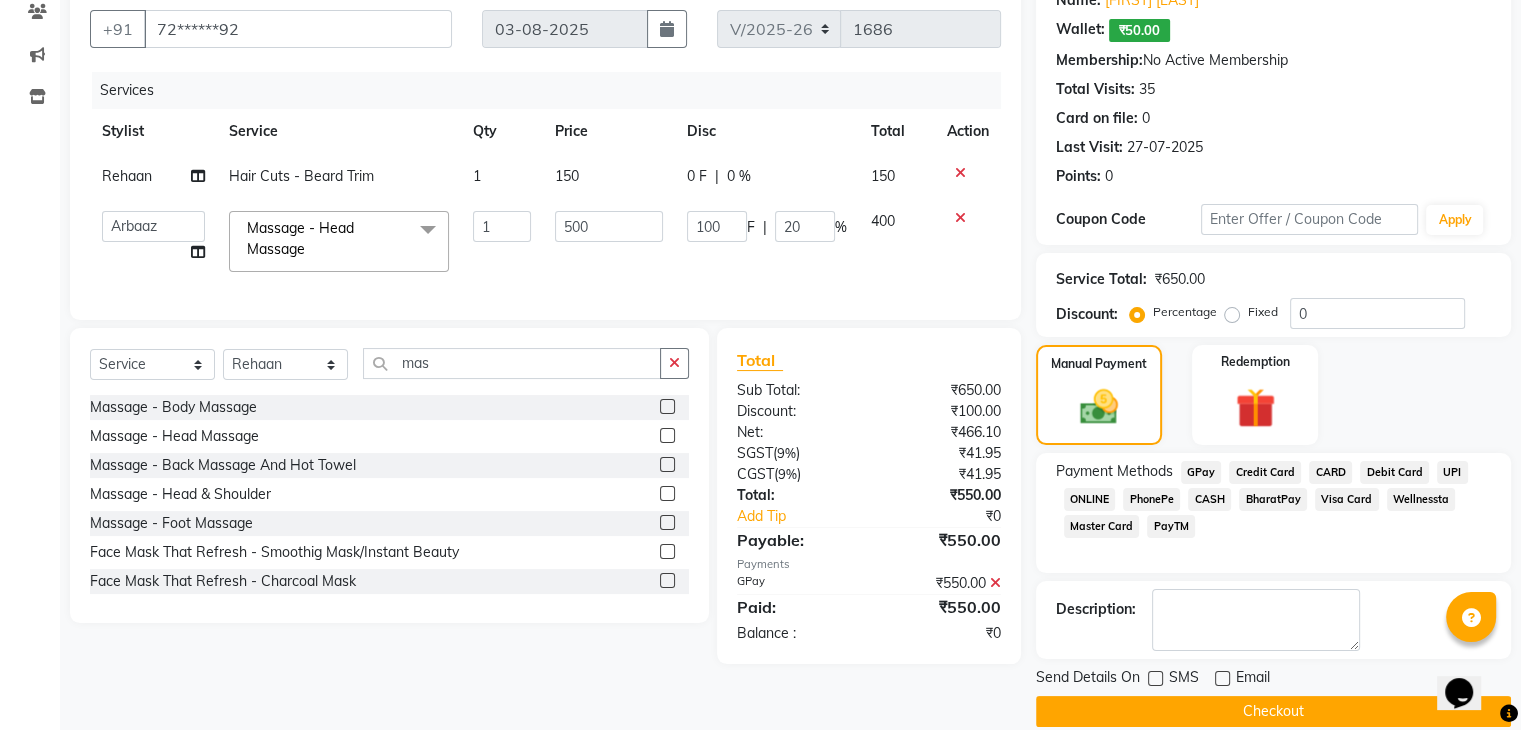 select on "87747" 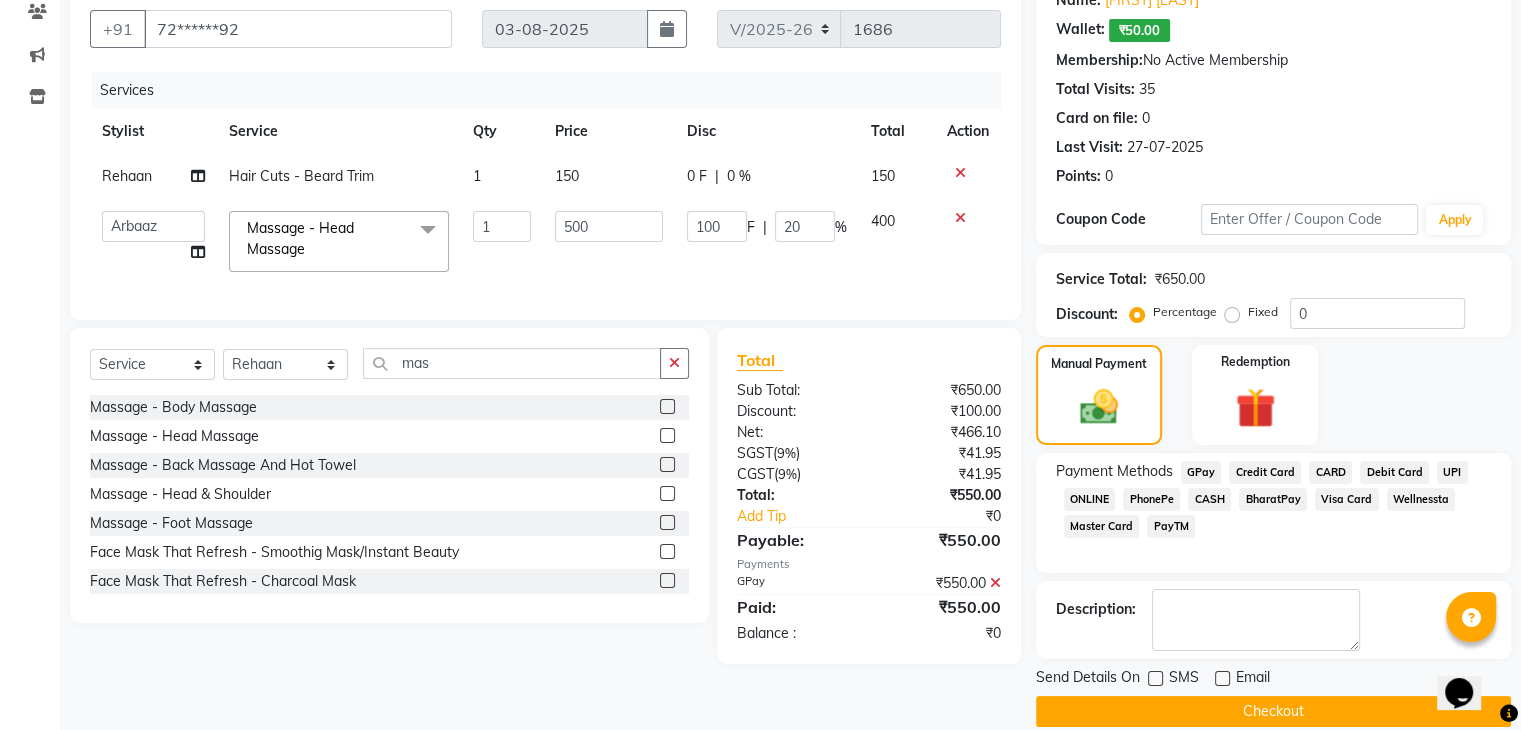 click on "Checkout" 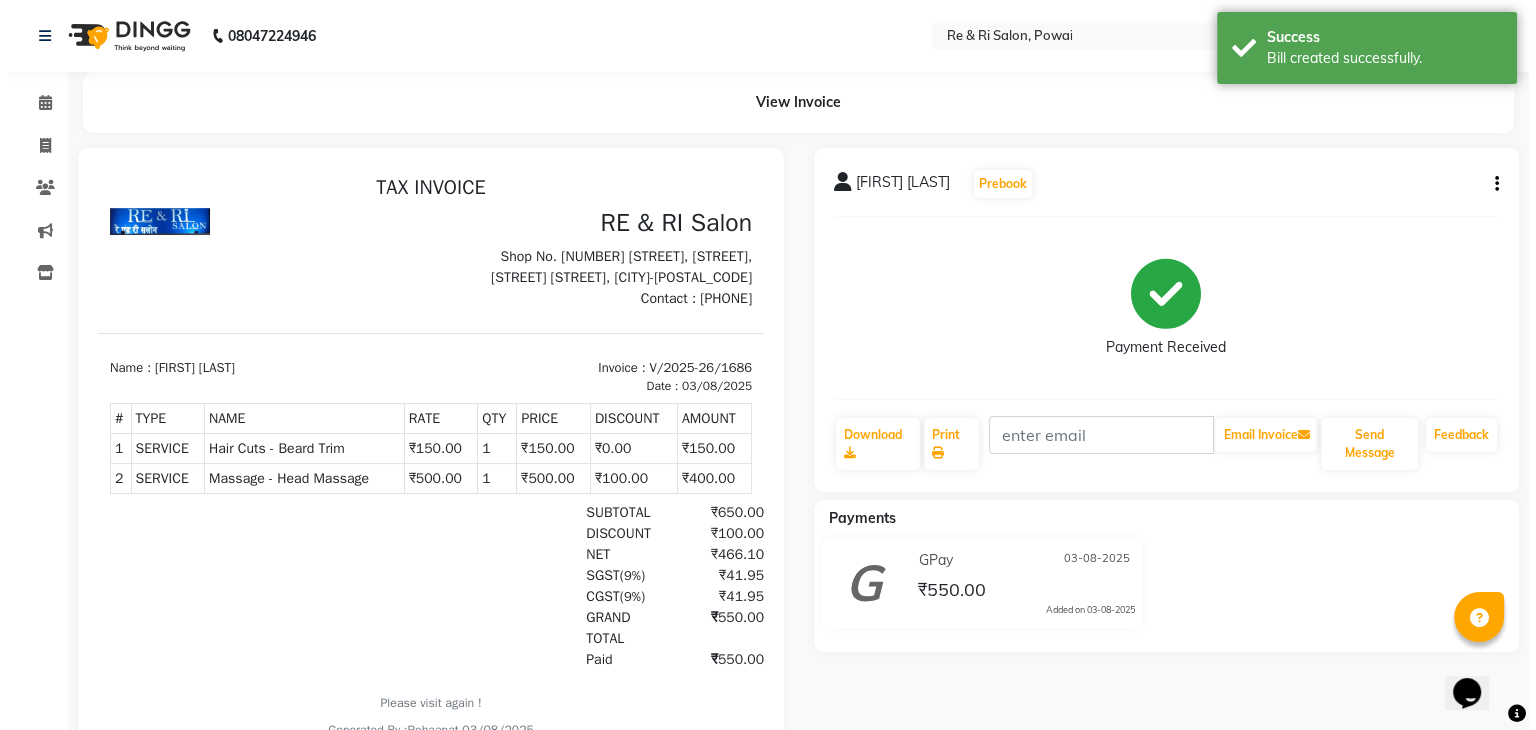 scroll, scrollTop: 0, scrollLeft: 0, axis: both 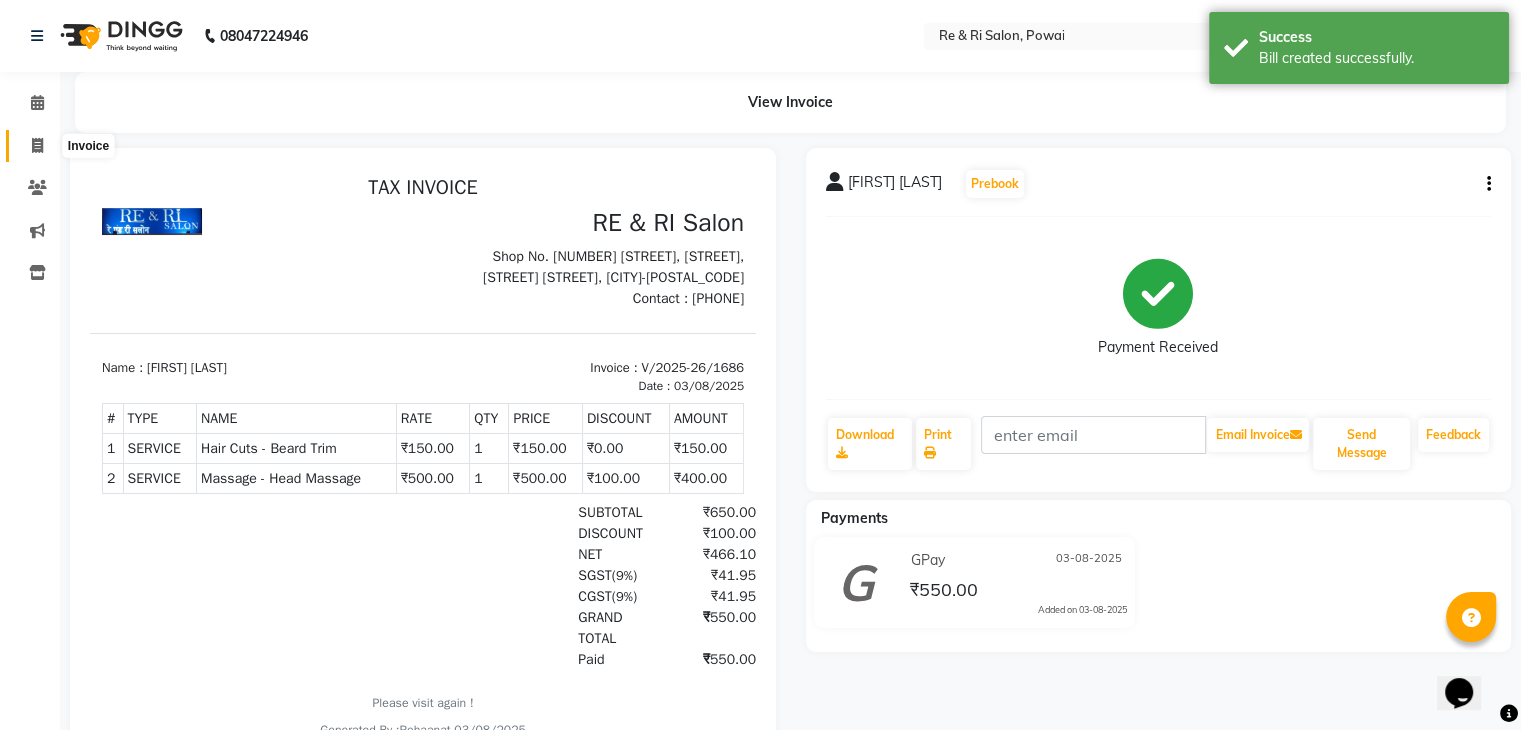 click 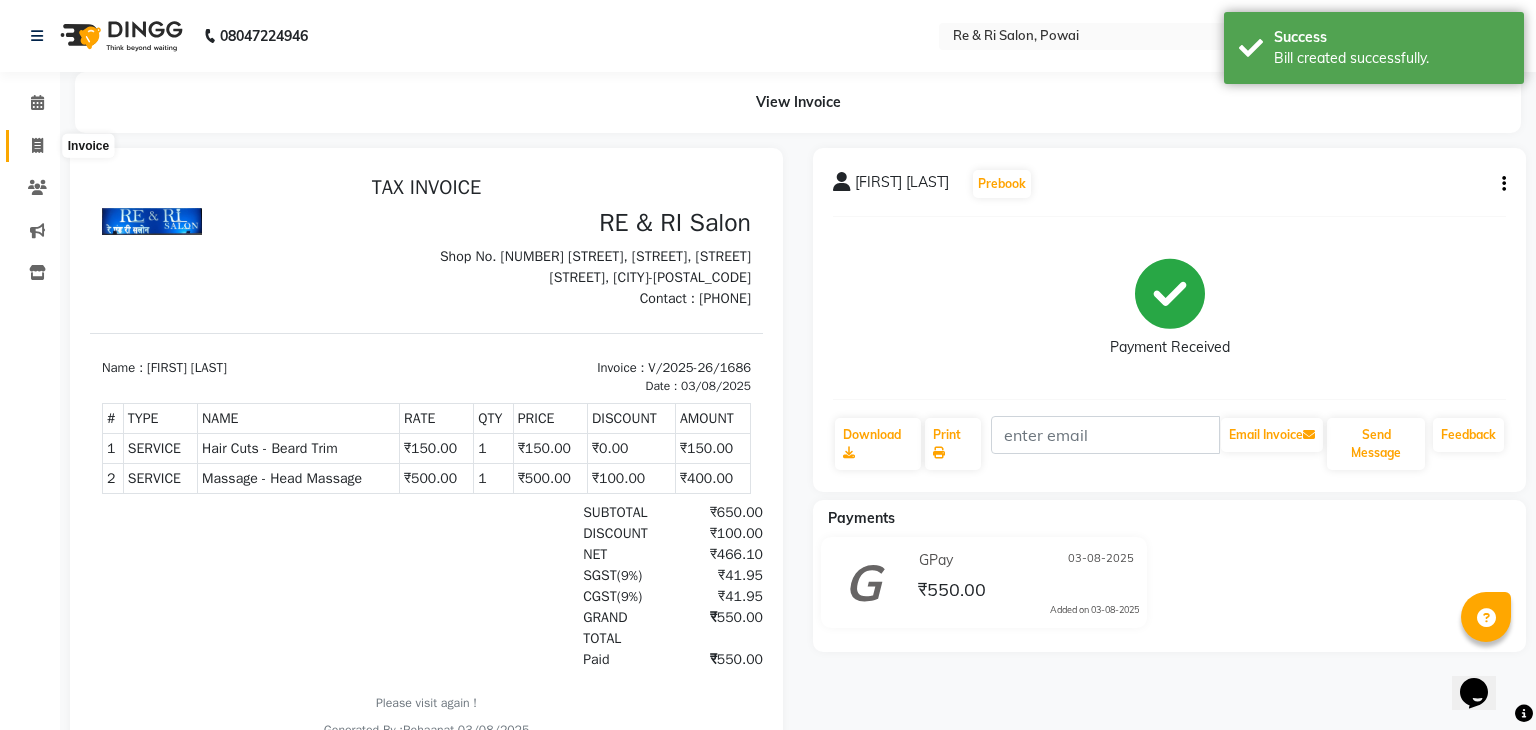 select on "service" 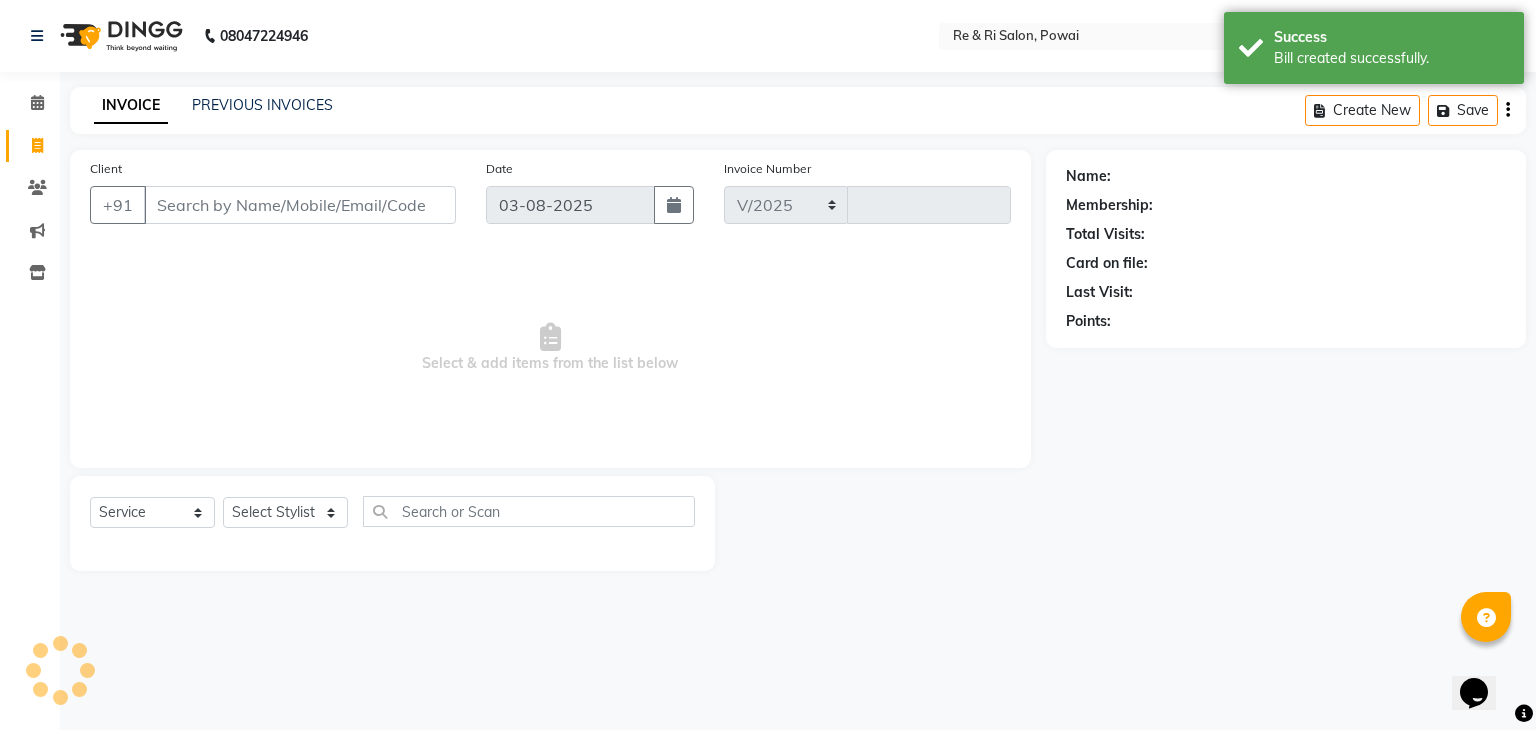 select on "5364" 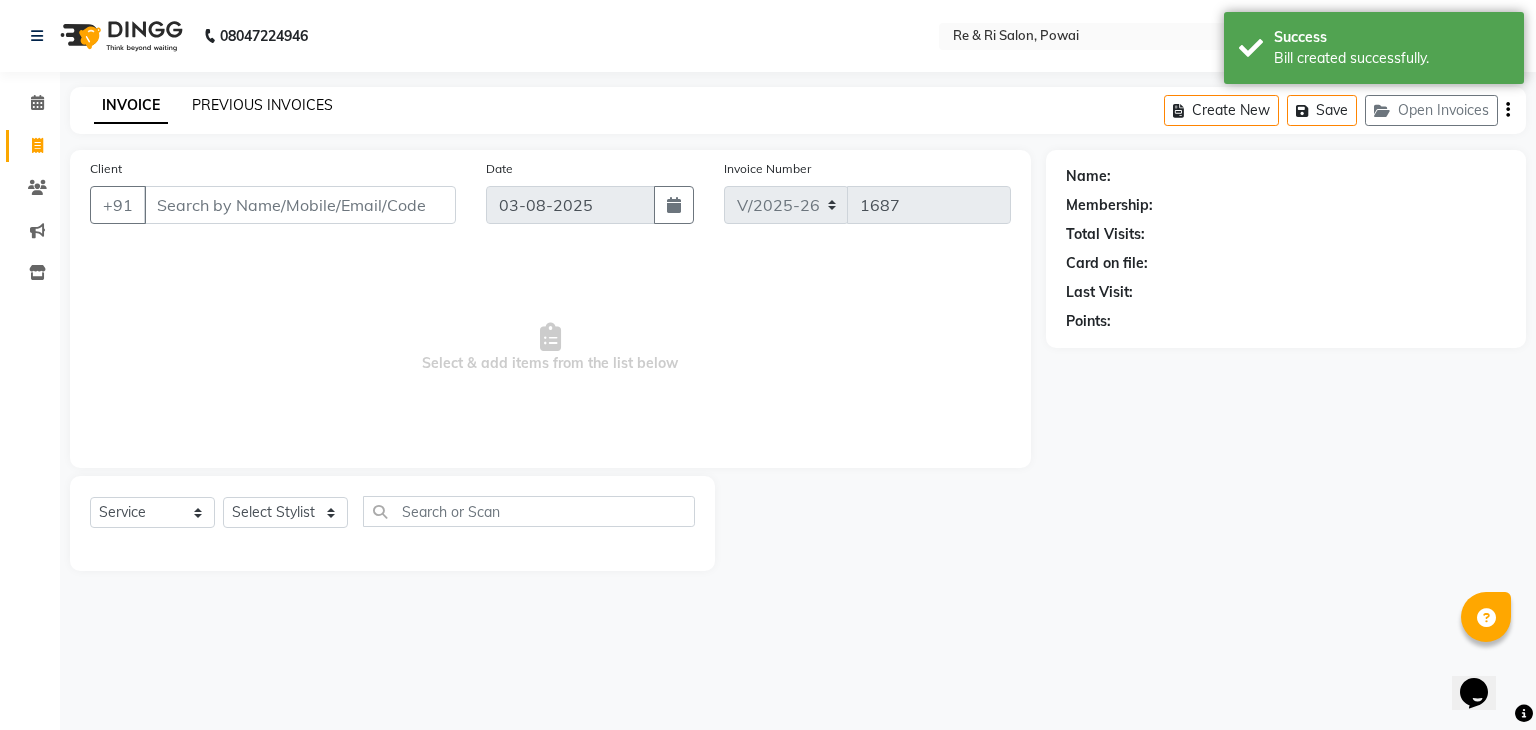 click on "PREVIOUS INVOICES" 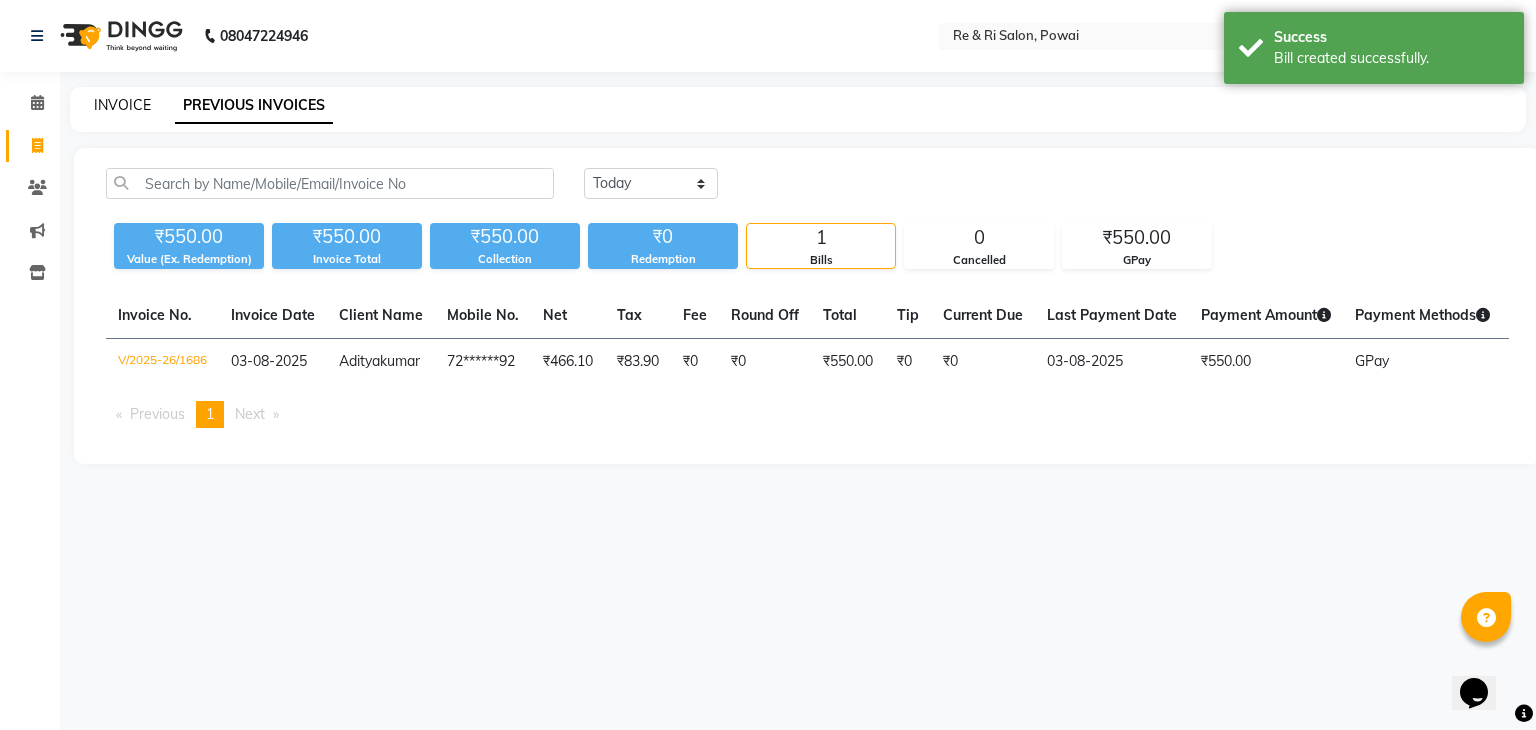 click on "INVOICE" 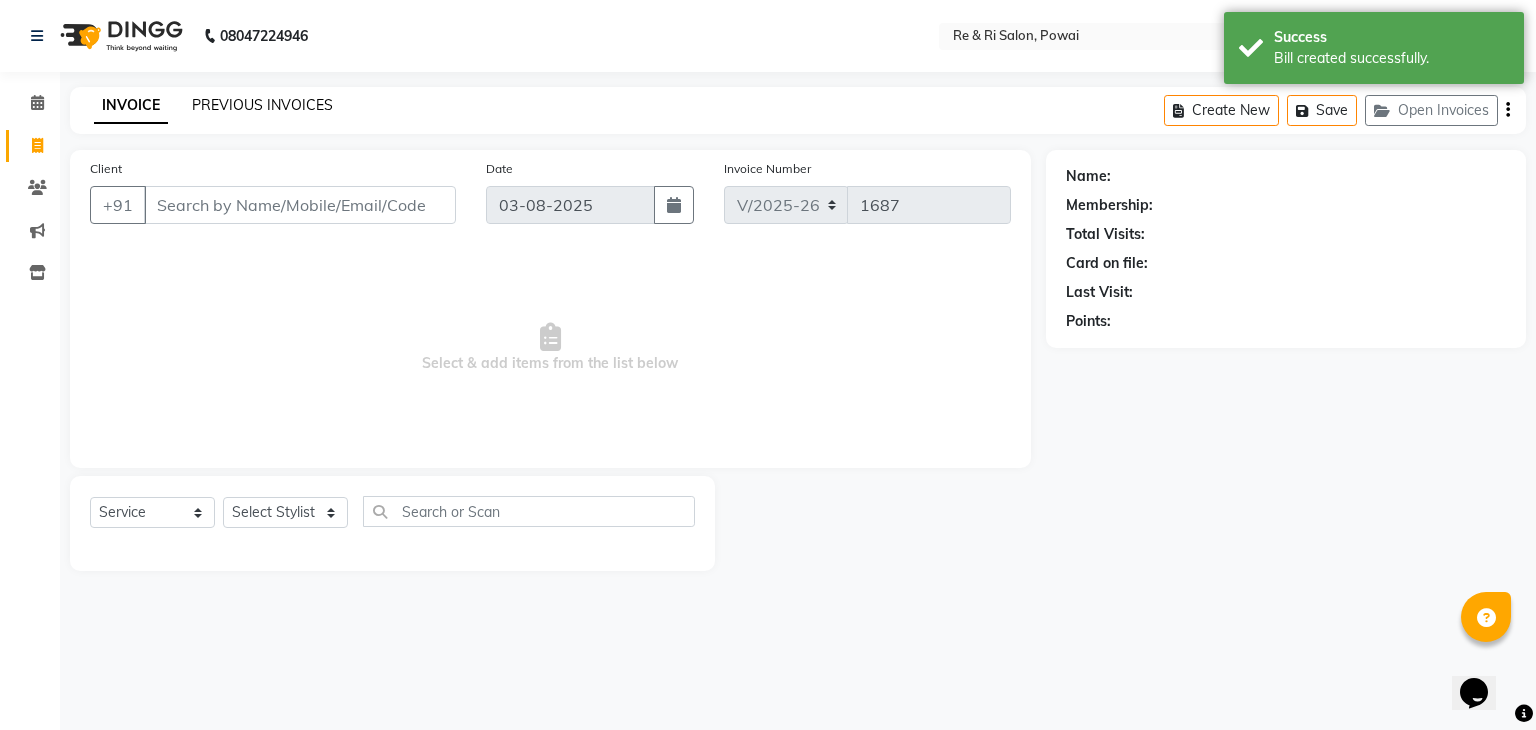 click on "PREVIOUS INVOICES" 